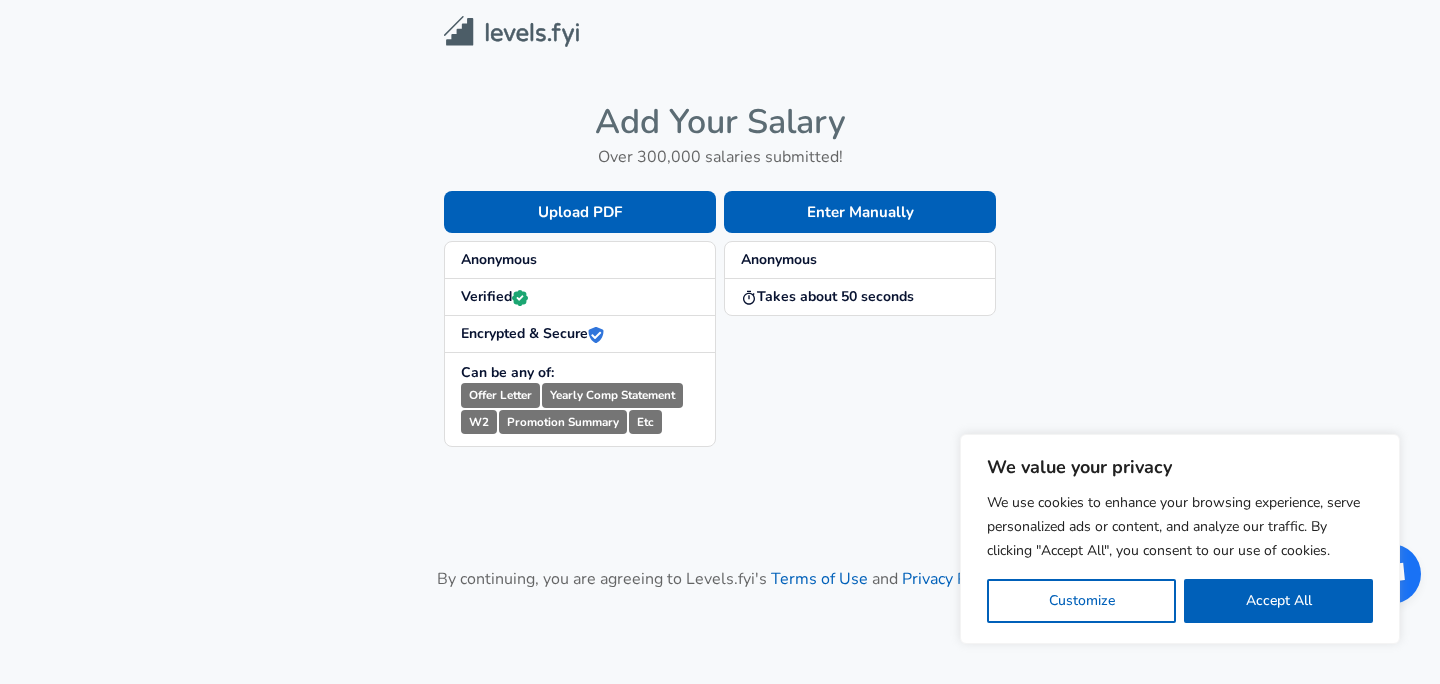 scroll, scrollTop: 0, scrollLeft: 0, axis: both 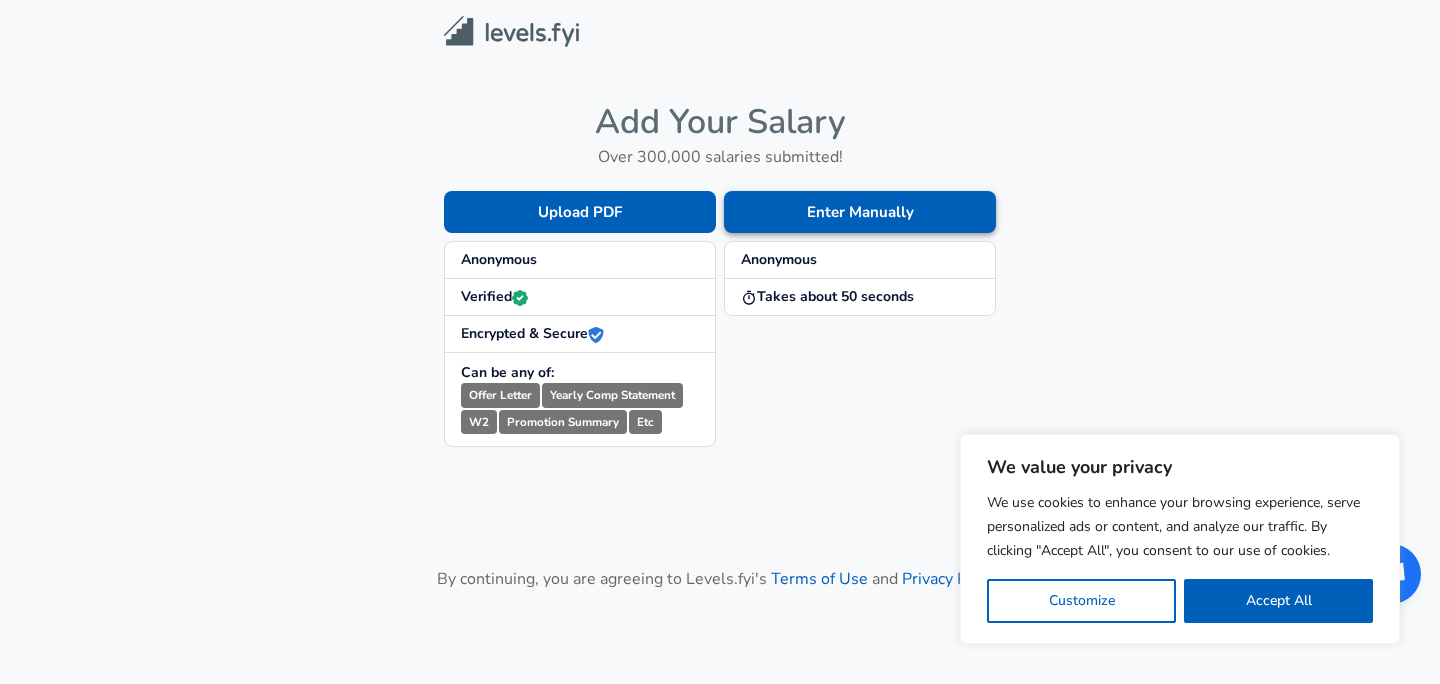 click on "Enter Manually" at bounding box center (860, 212) 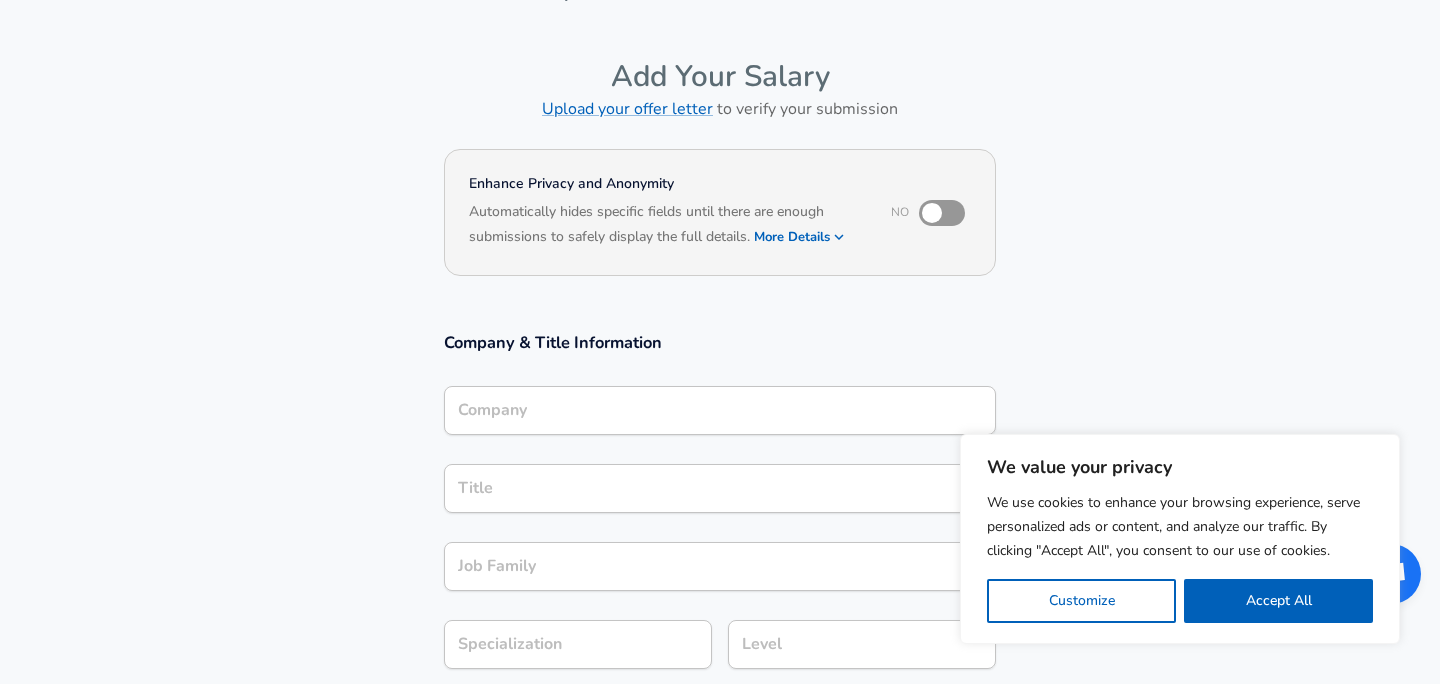 click on "Company" at bounding box center (720, 410) 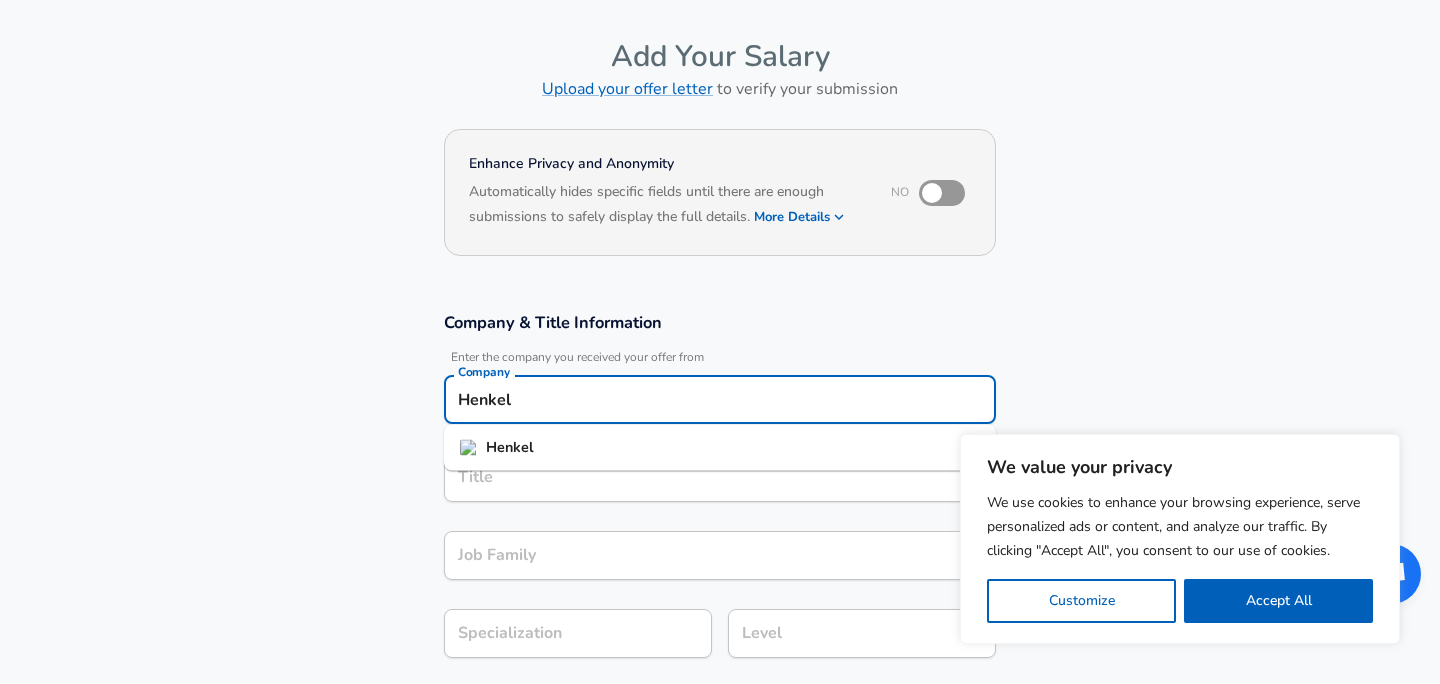 click on "Henkel" at bounding box center [720, 448] 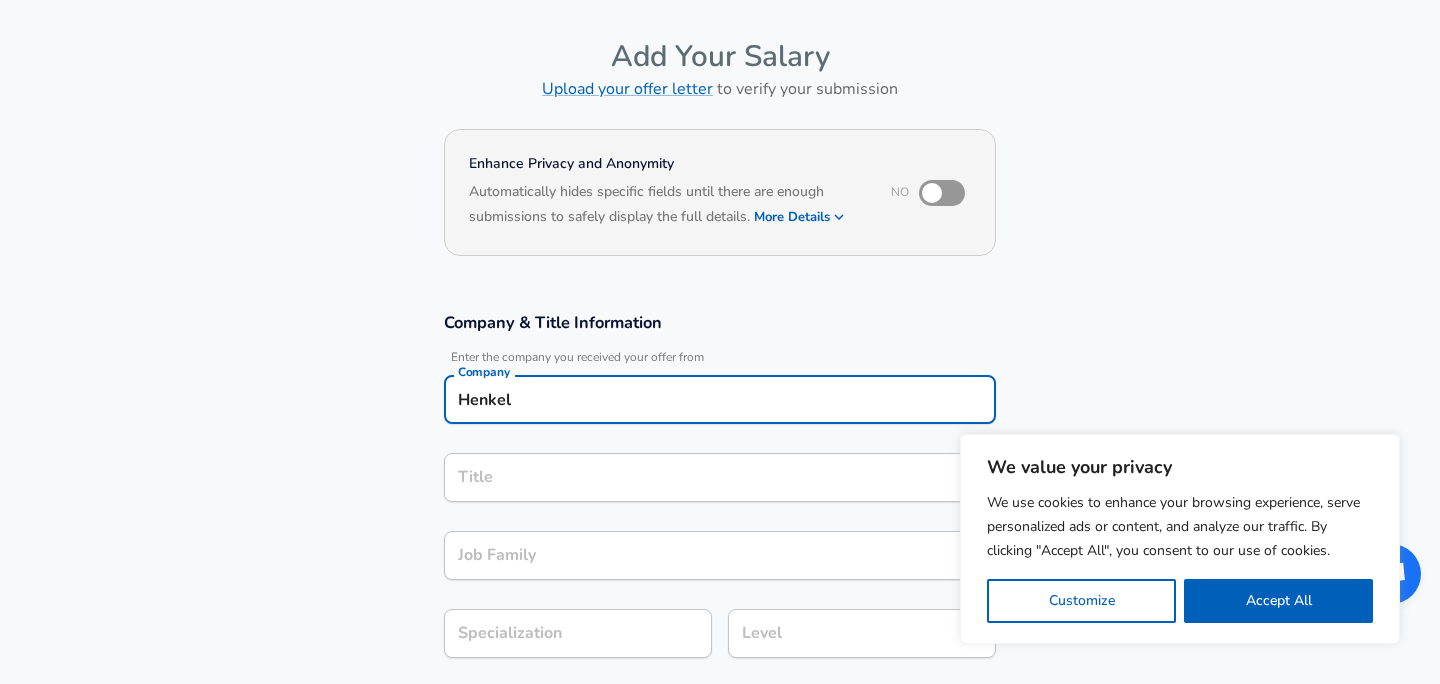 type on "Henkel" 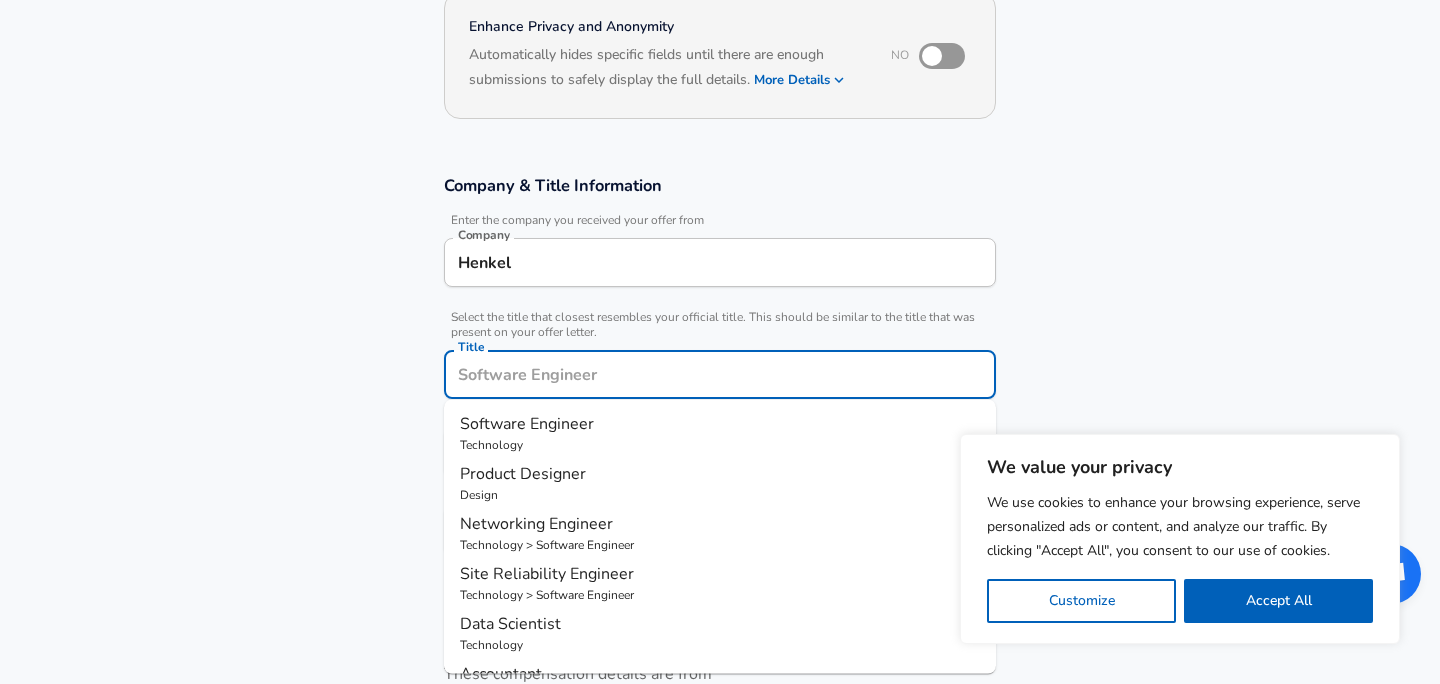 scroll, scrollTop: 215, scrollLeft: 0, axis: vertical 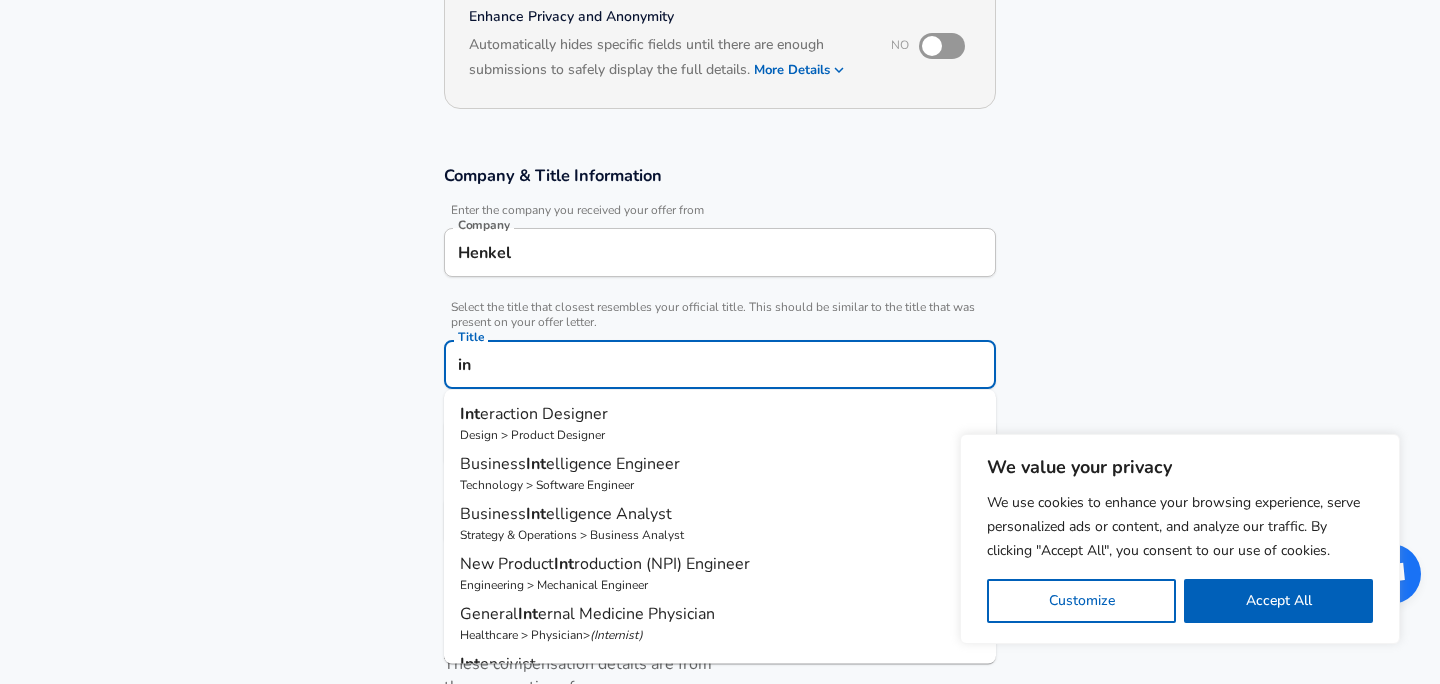 type on "i" 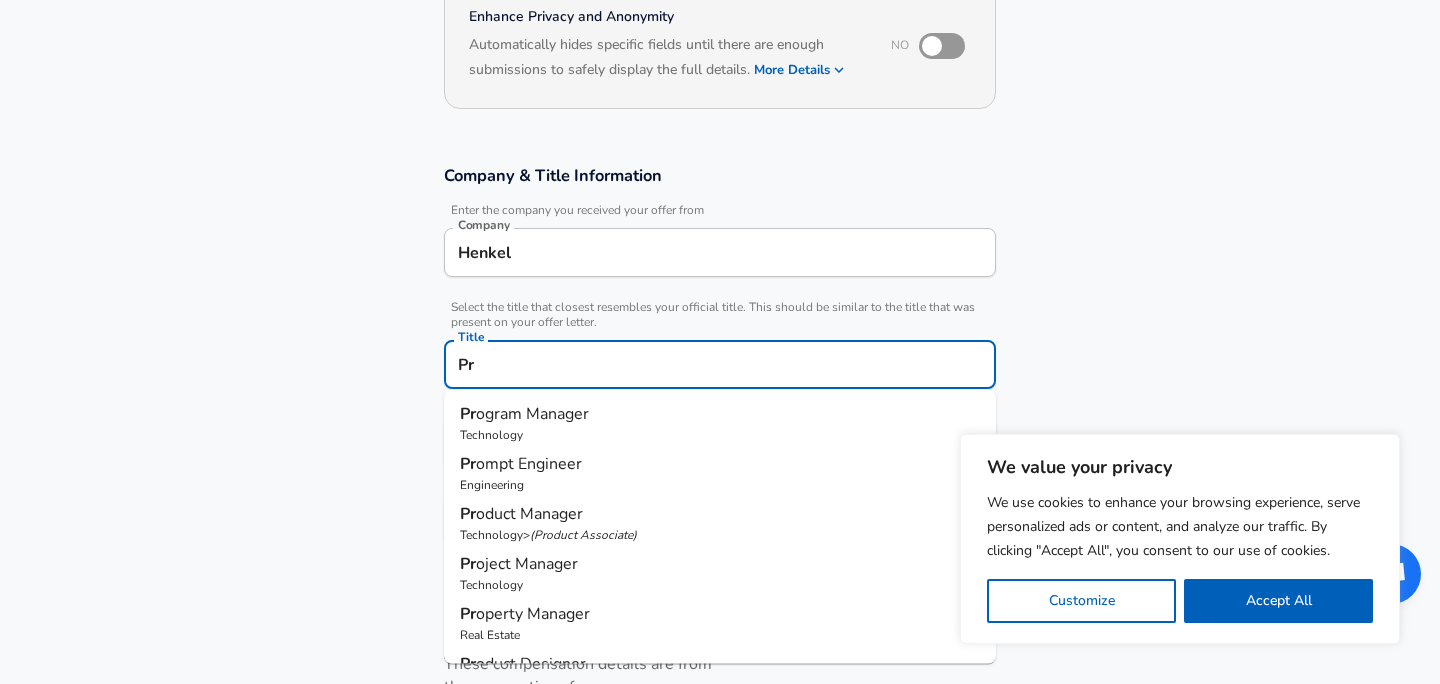 type on "P" 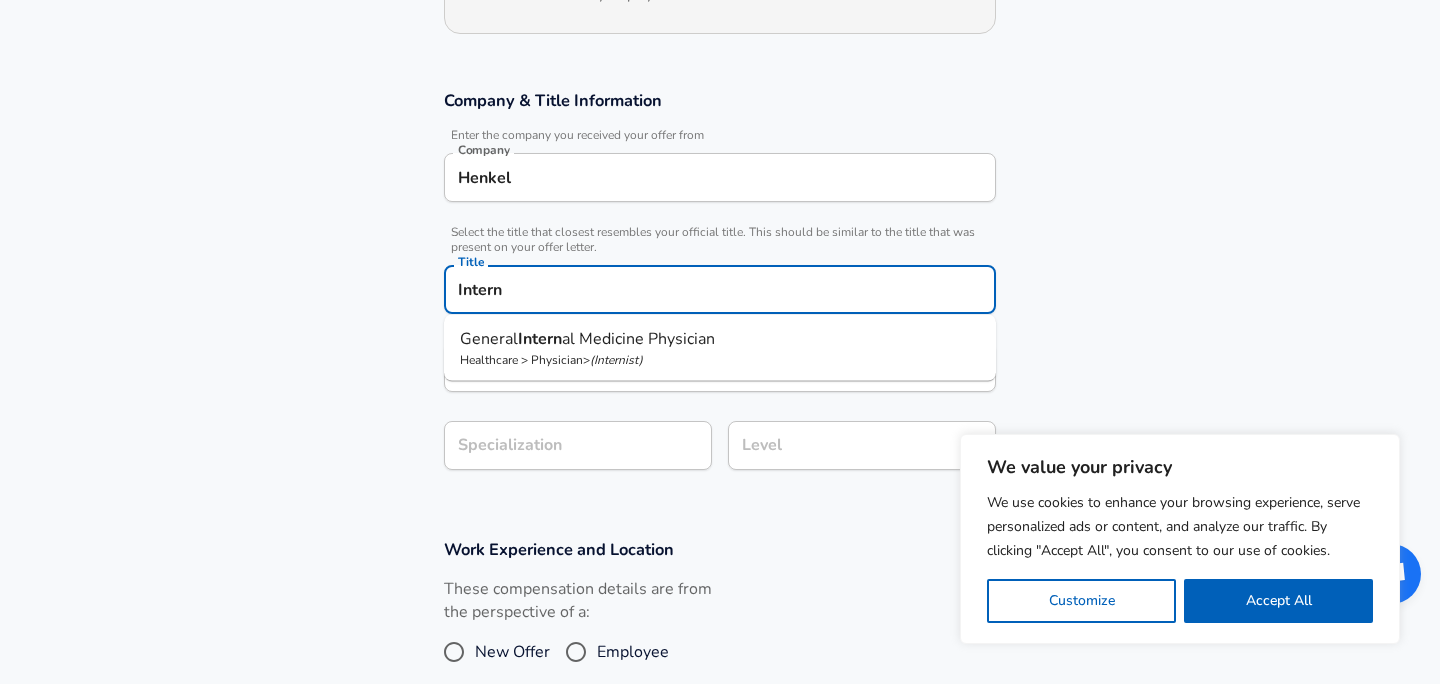 scroll, scrollTop: 296, scrollLeft: 0, axis: vertical 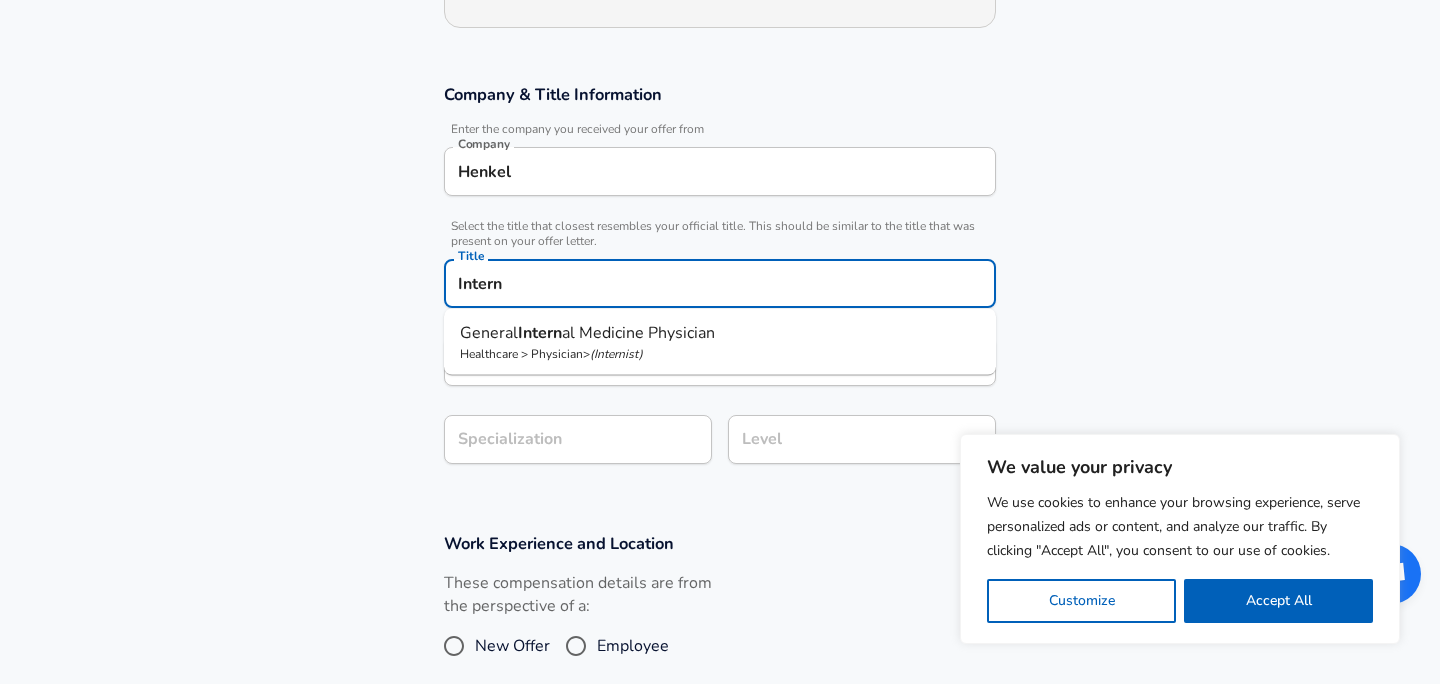 type on "Intern" 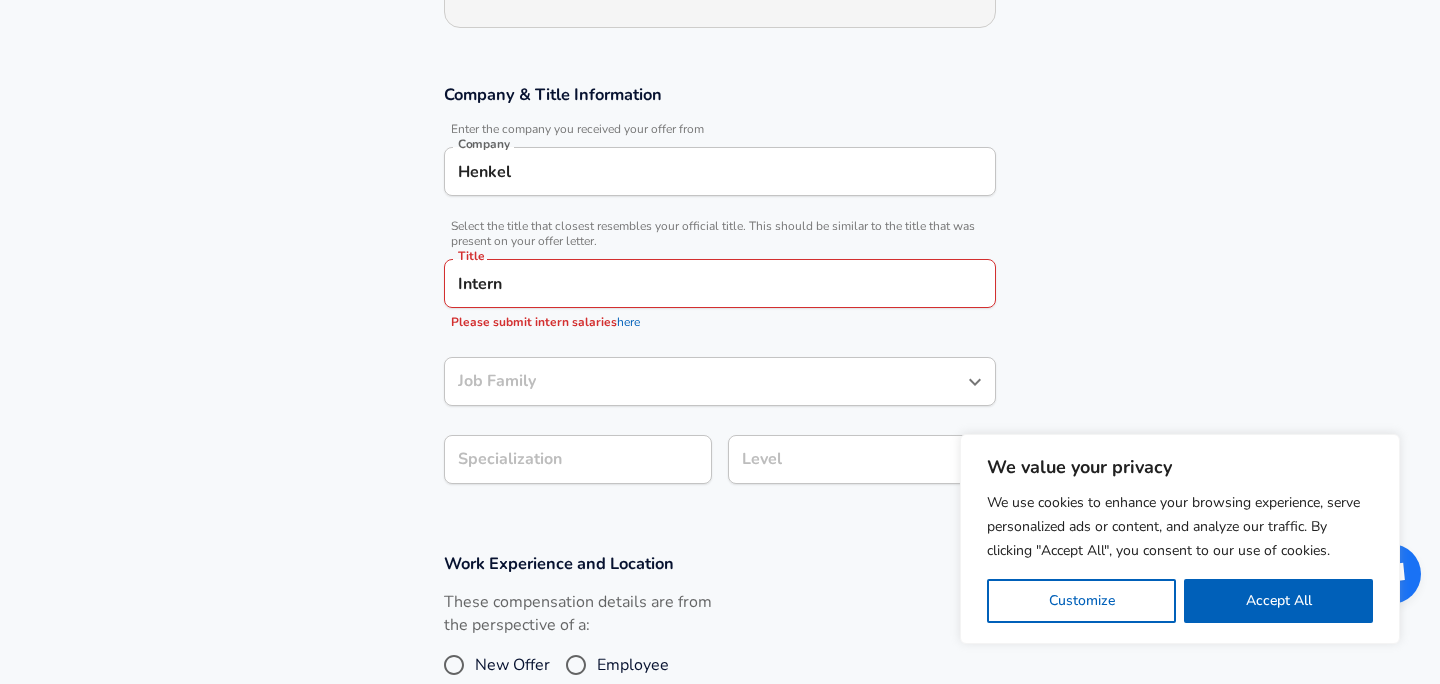 click on "here" at bounding box center [628, 322] 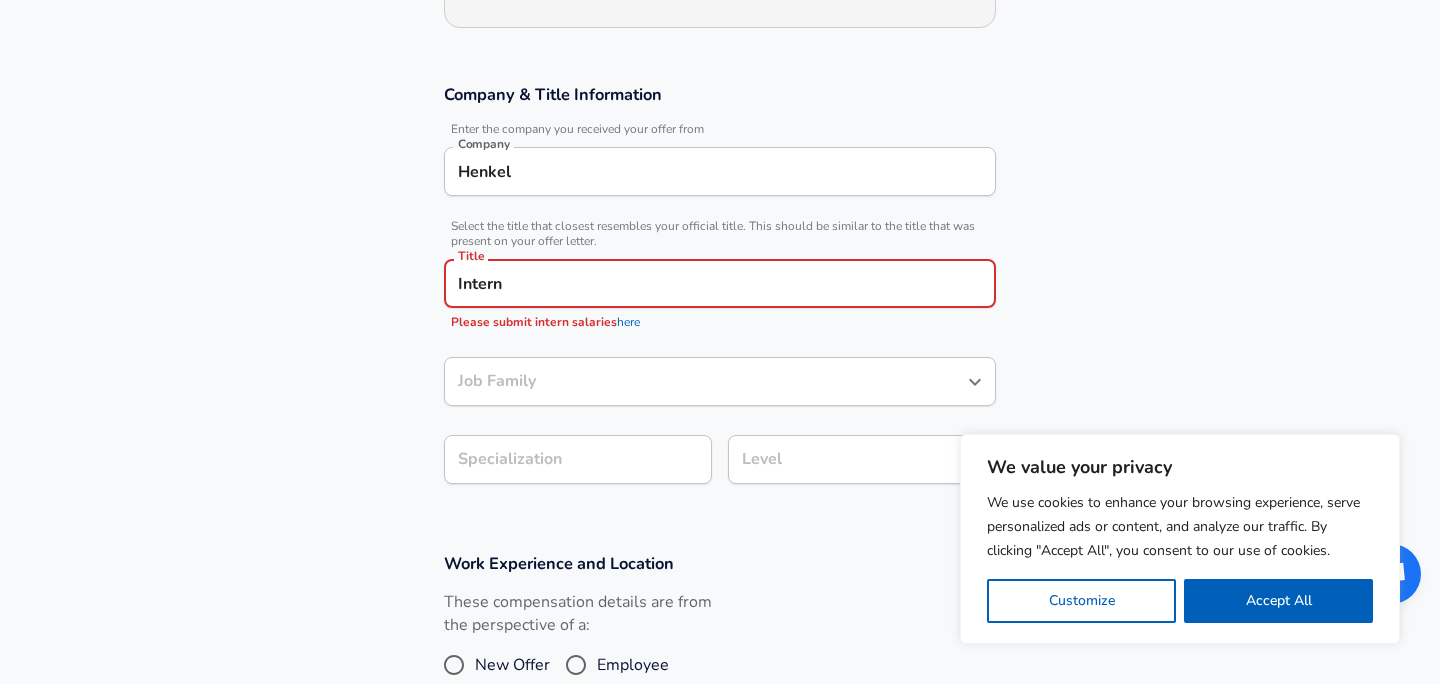 click on "here" at bounding box center [628, 322] 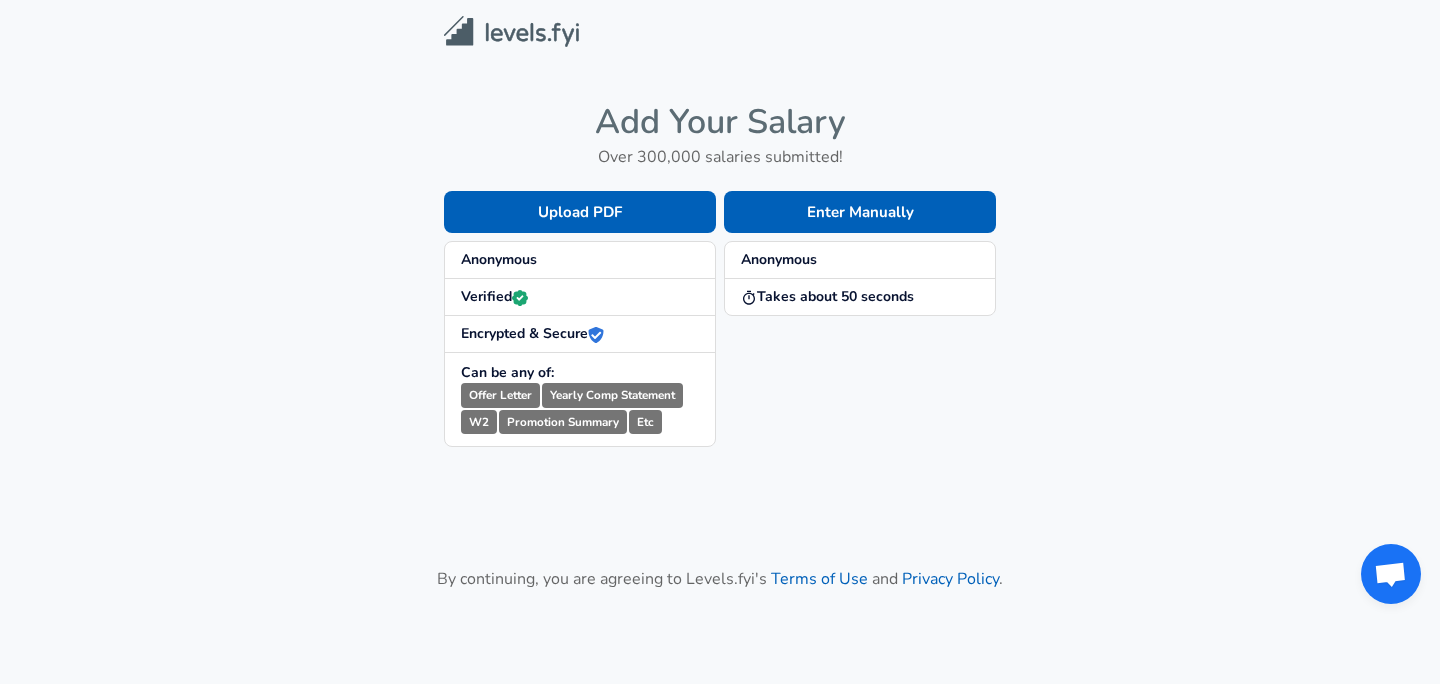 scroll, scrollTop: 175, scrollLeft: 0, axis: vertical 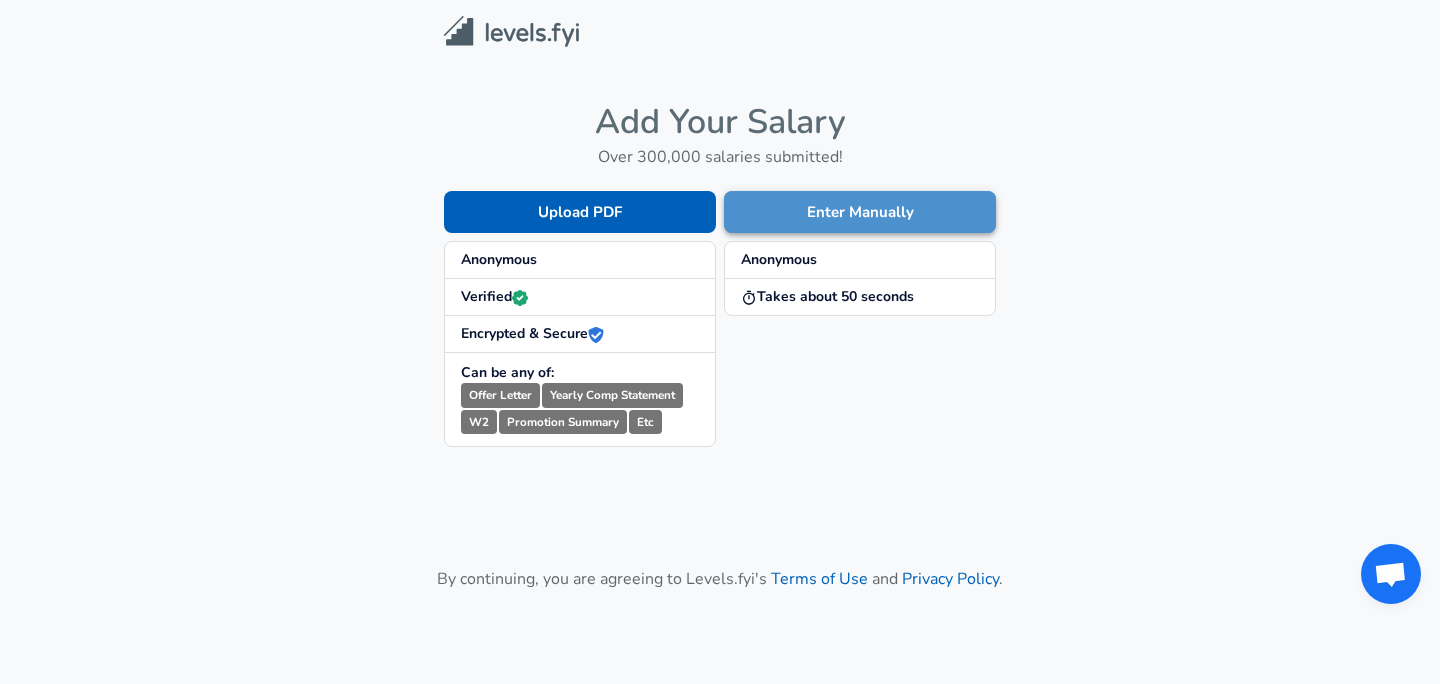click on "Enter Manually" at bounding box center [860, 212] 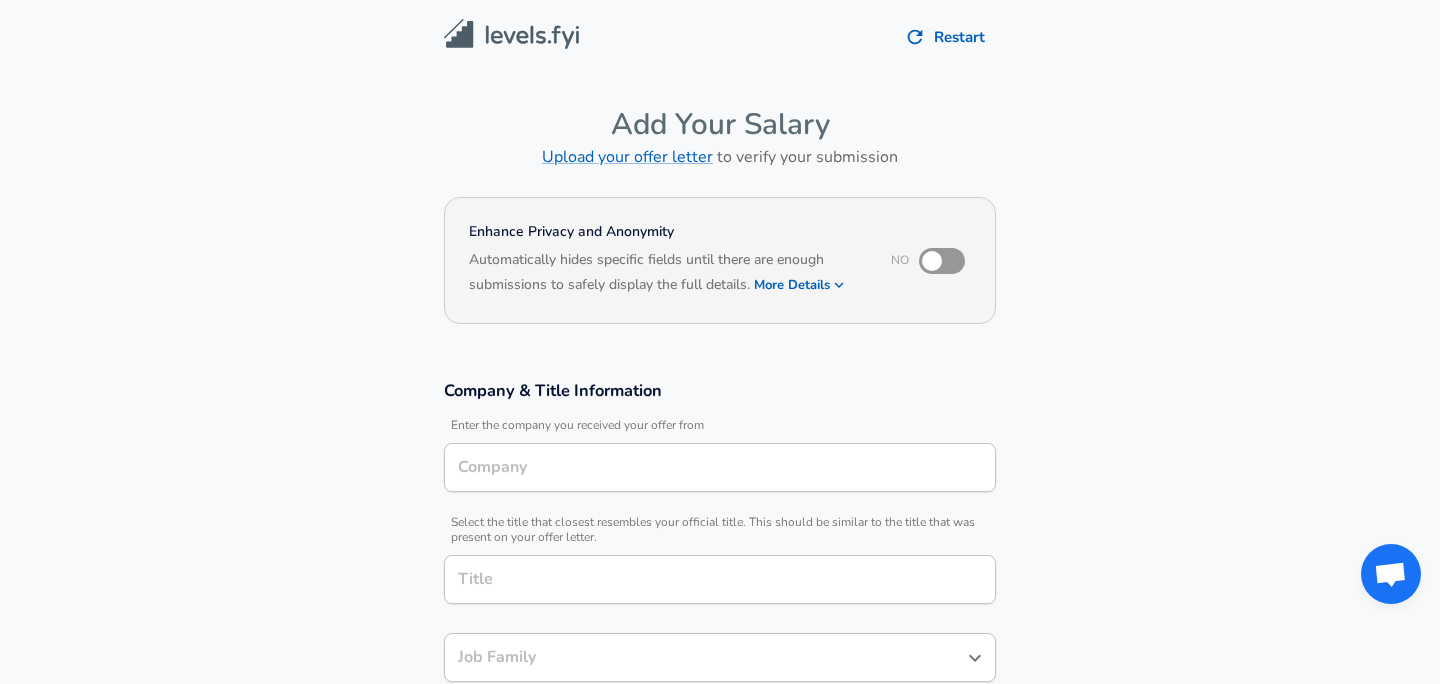 type on "Henkel" 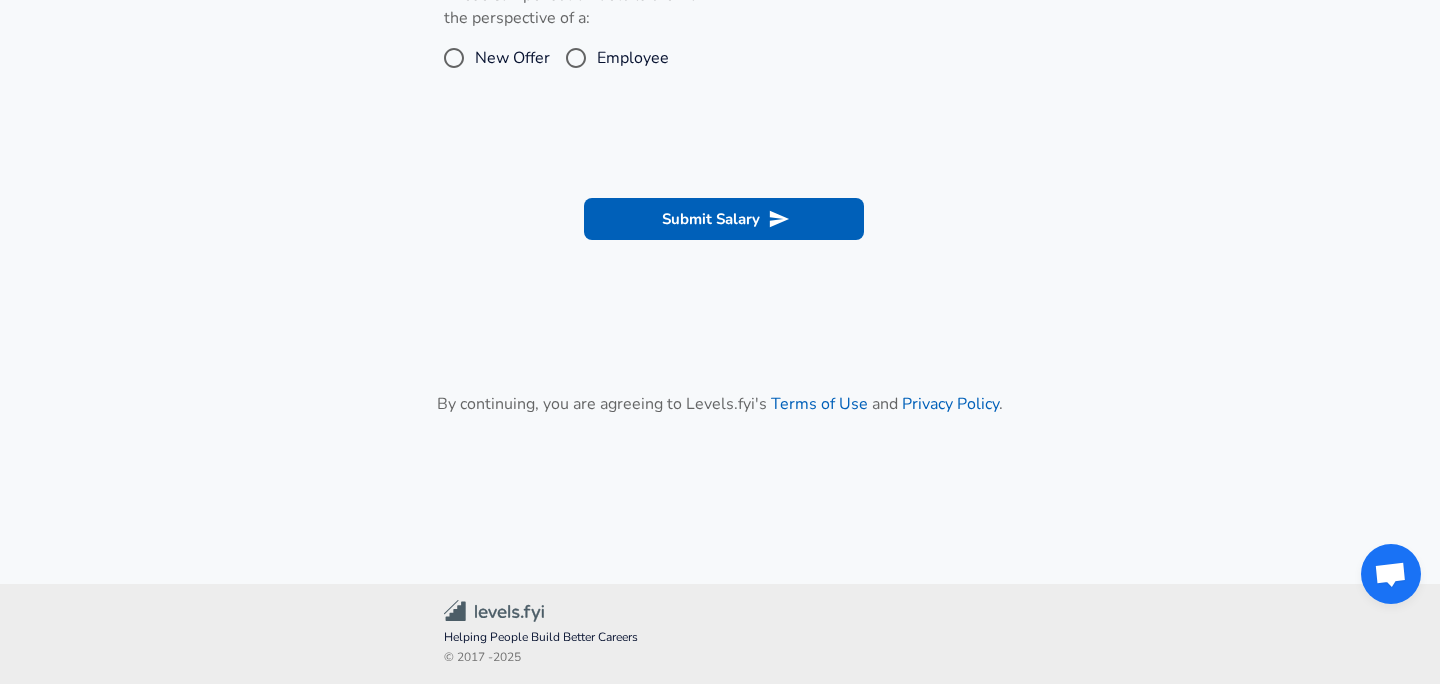 scroll, scrollTop: 768, scrollLeft: 0, axis: vertical 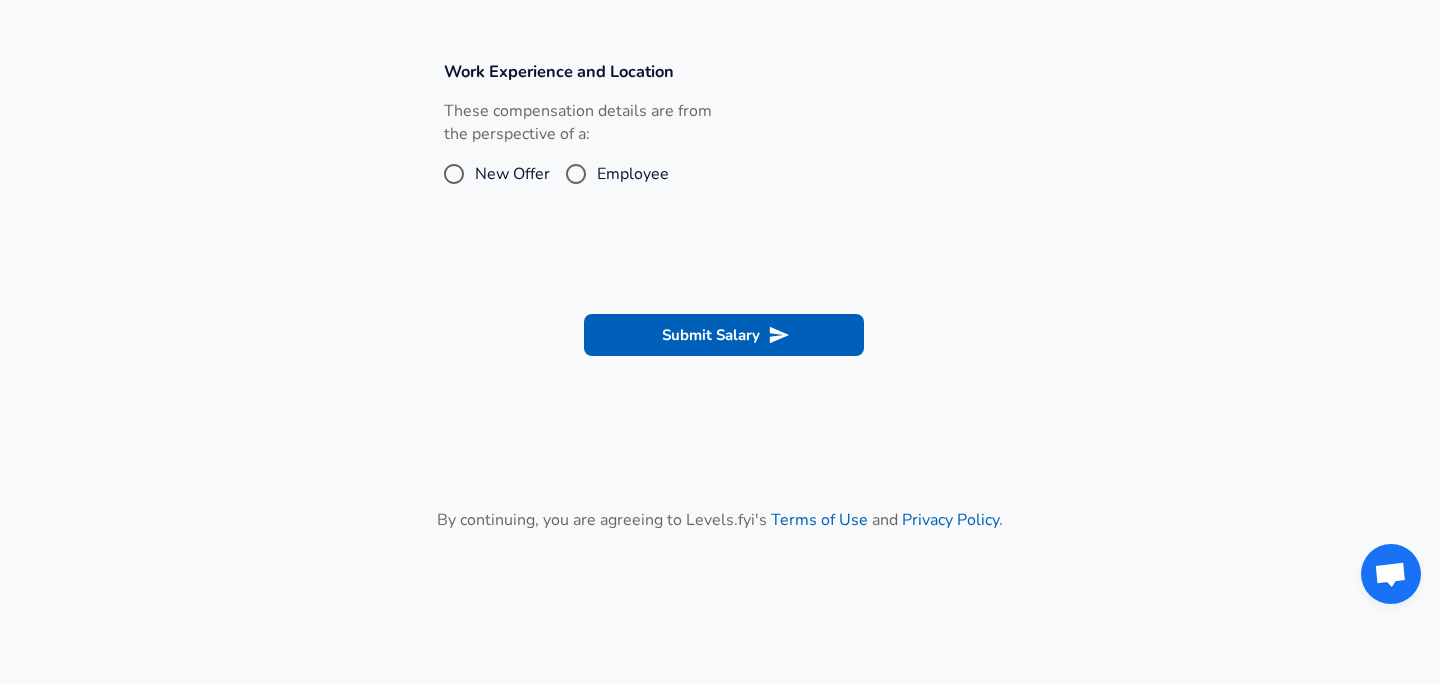 click on "Employee" at bounding box center (576, 174) 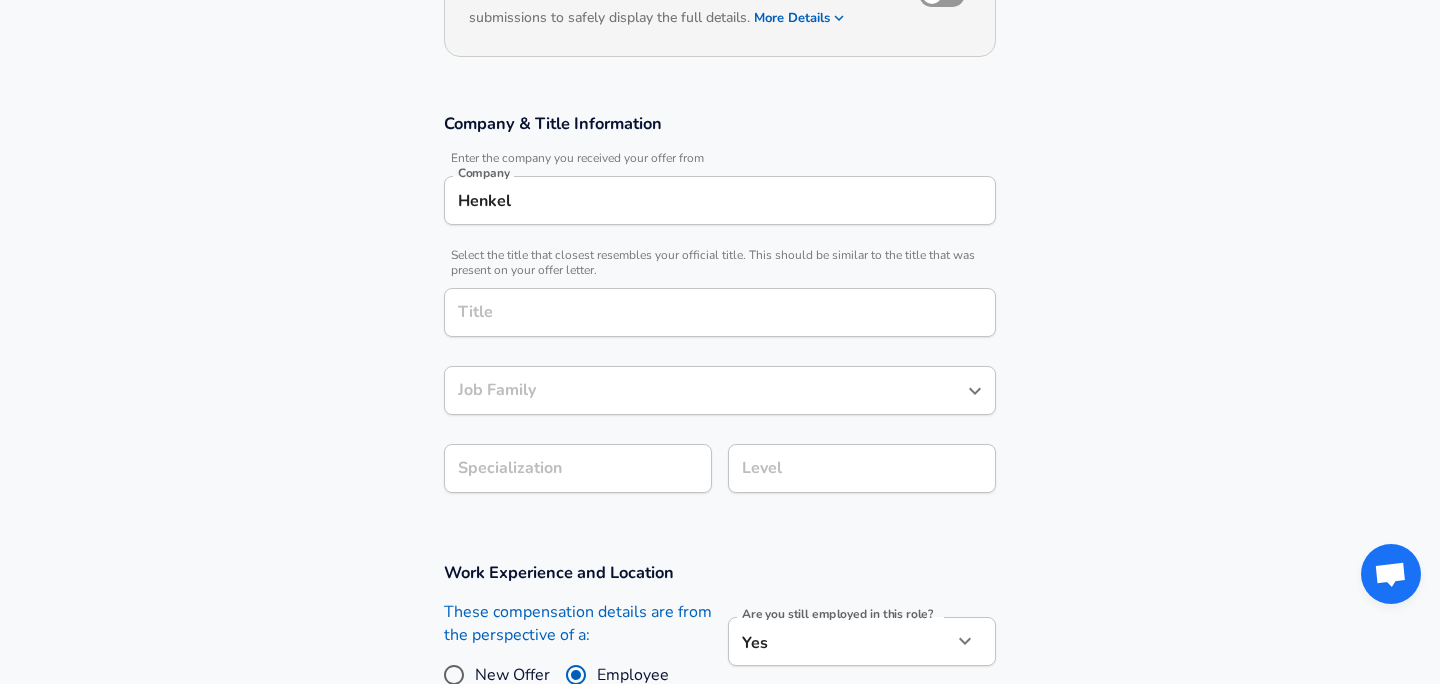 scroll, scrollTop: 173, scrollLeft: 0, axis: vertical 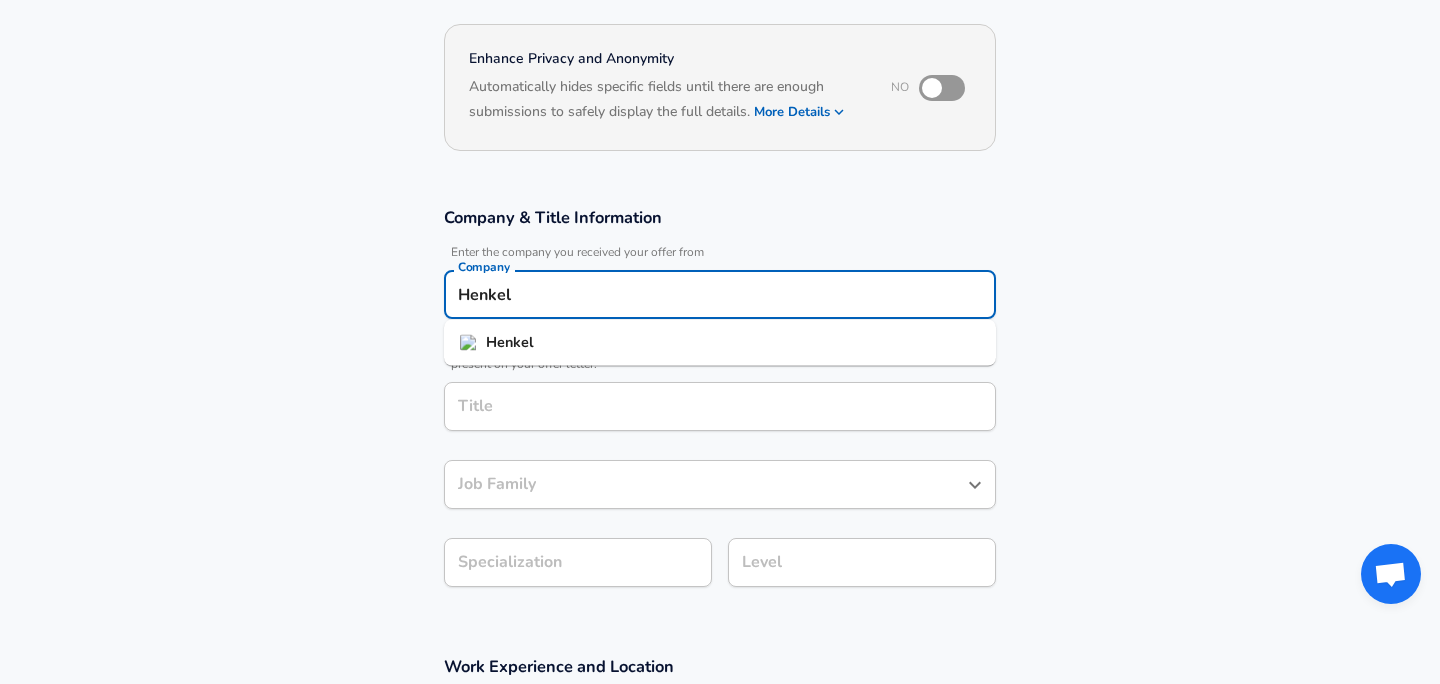 click on "Henkel" at bounding box center (720, 294) 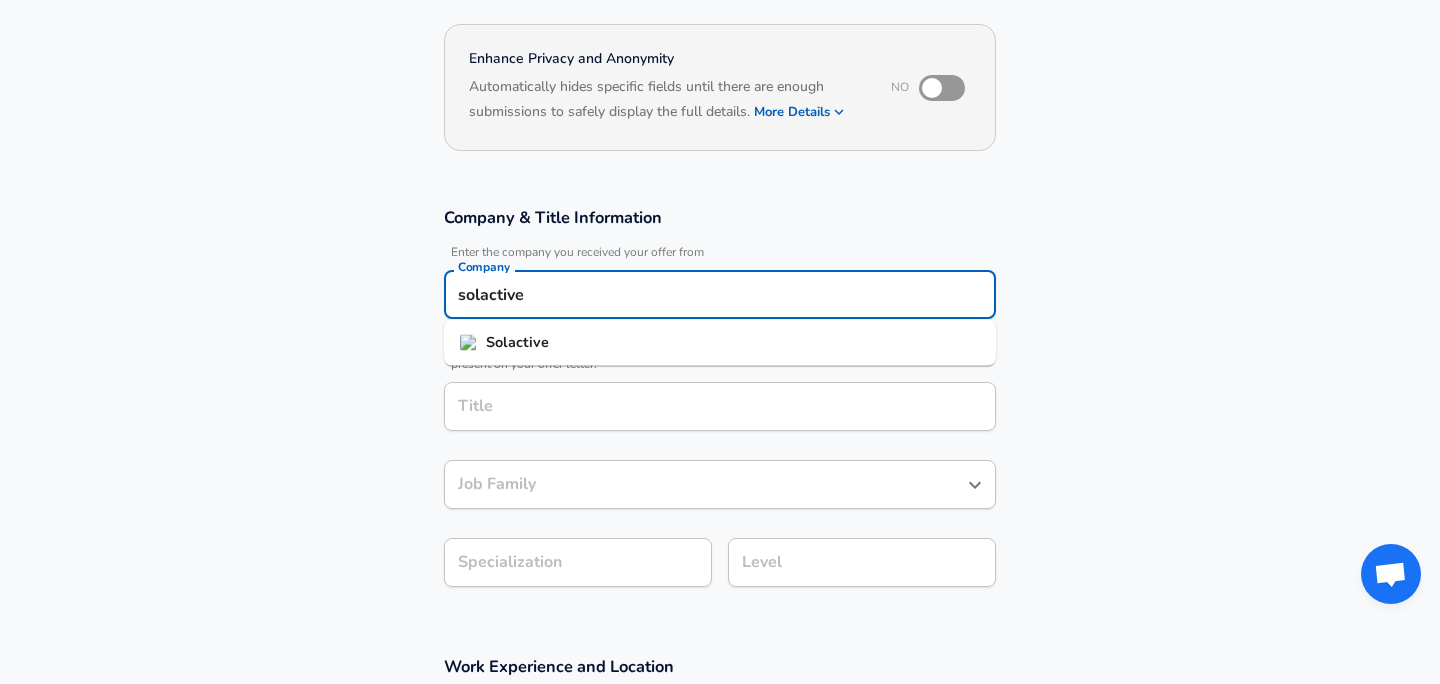 click on "Solactive" at bounding box center [517, 342] 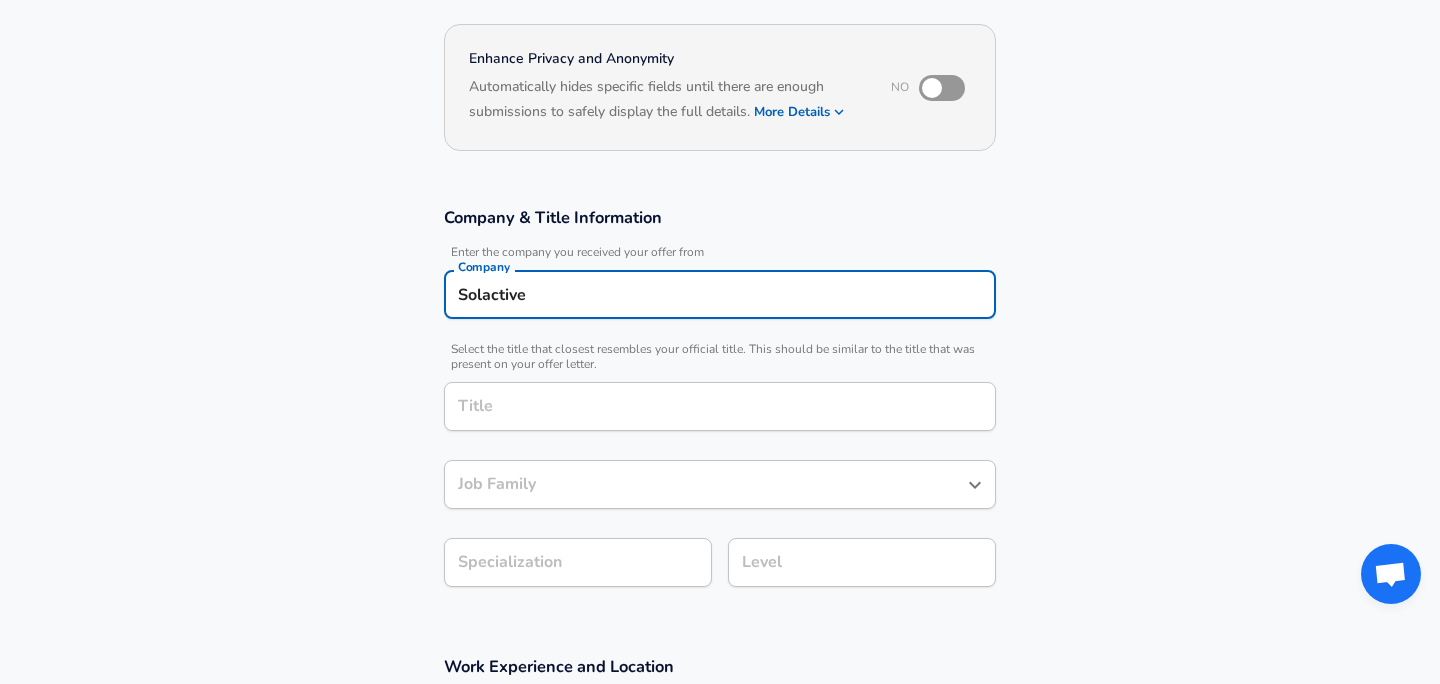 type on "Solactive" 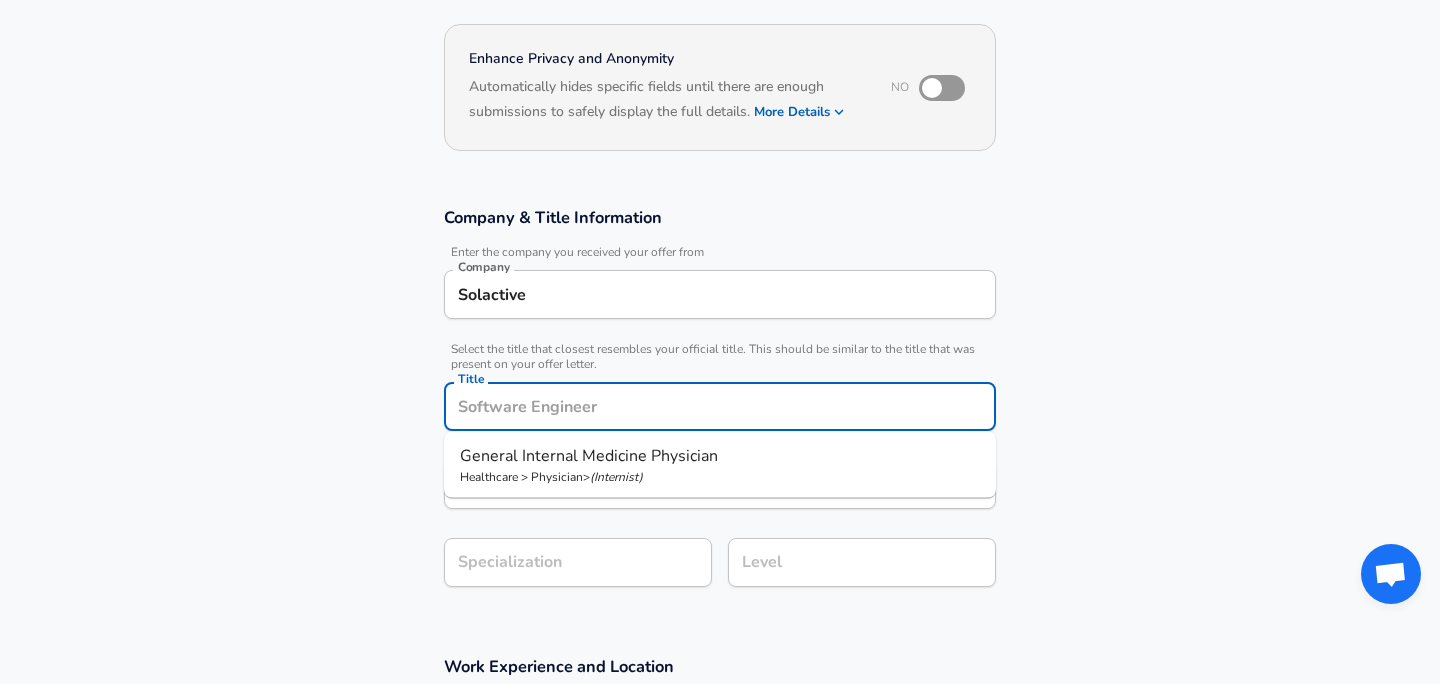click on "Title" at bounding box center [720, 406] 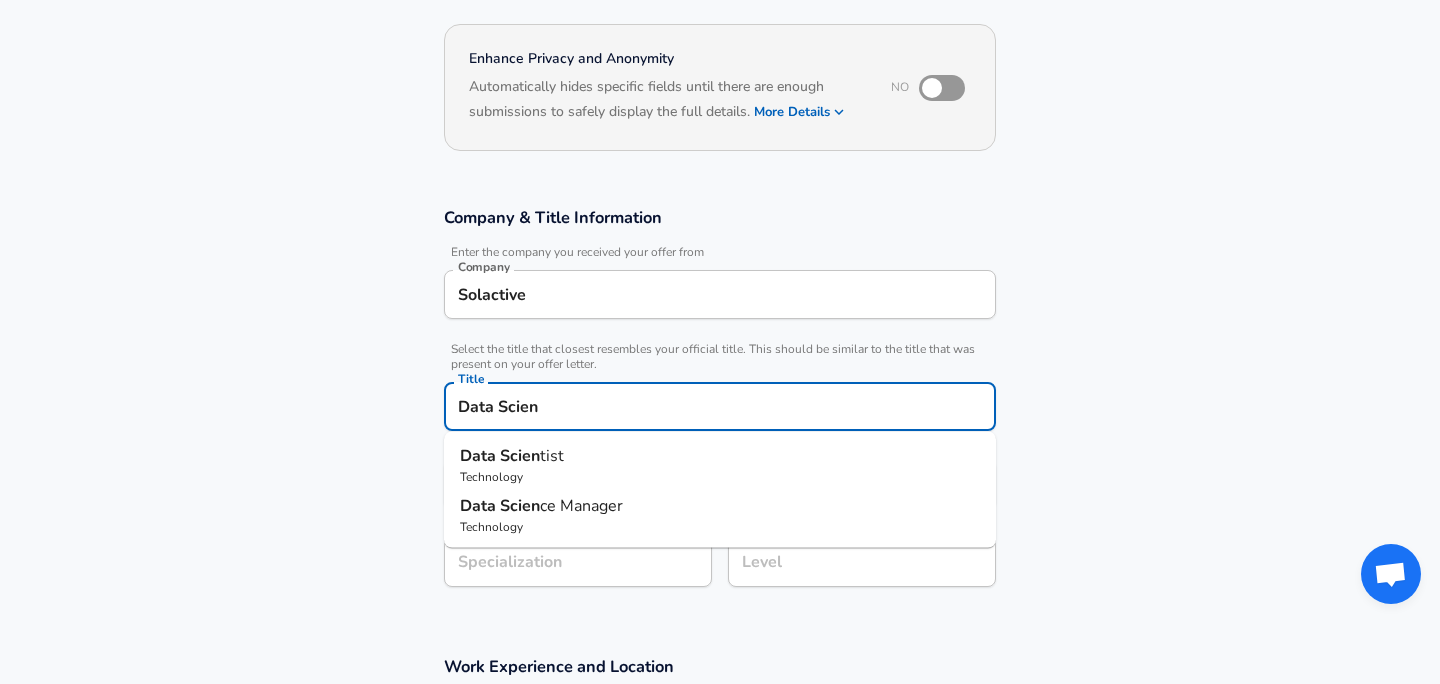 click on "Scien" at bounding box center (520, 456) 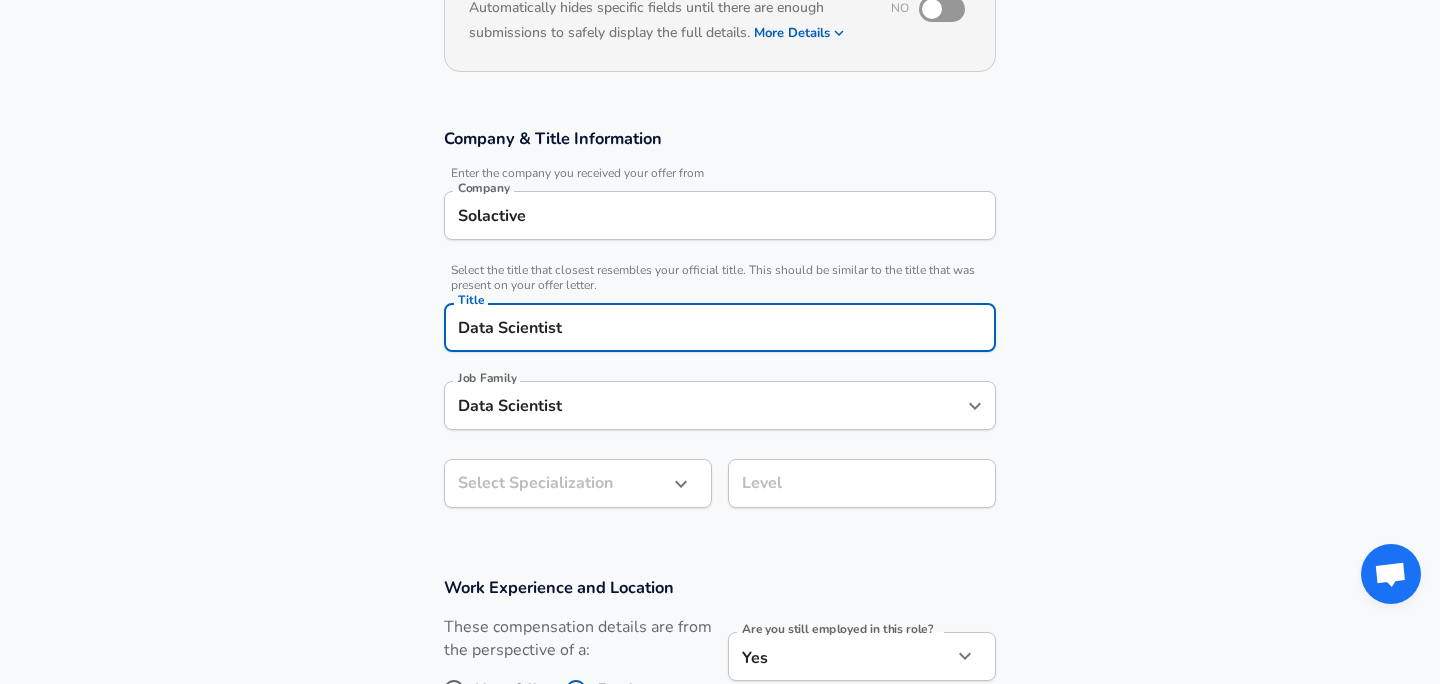 type on "Data Scientist" 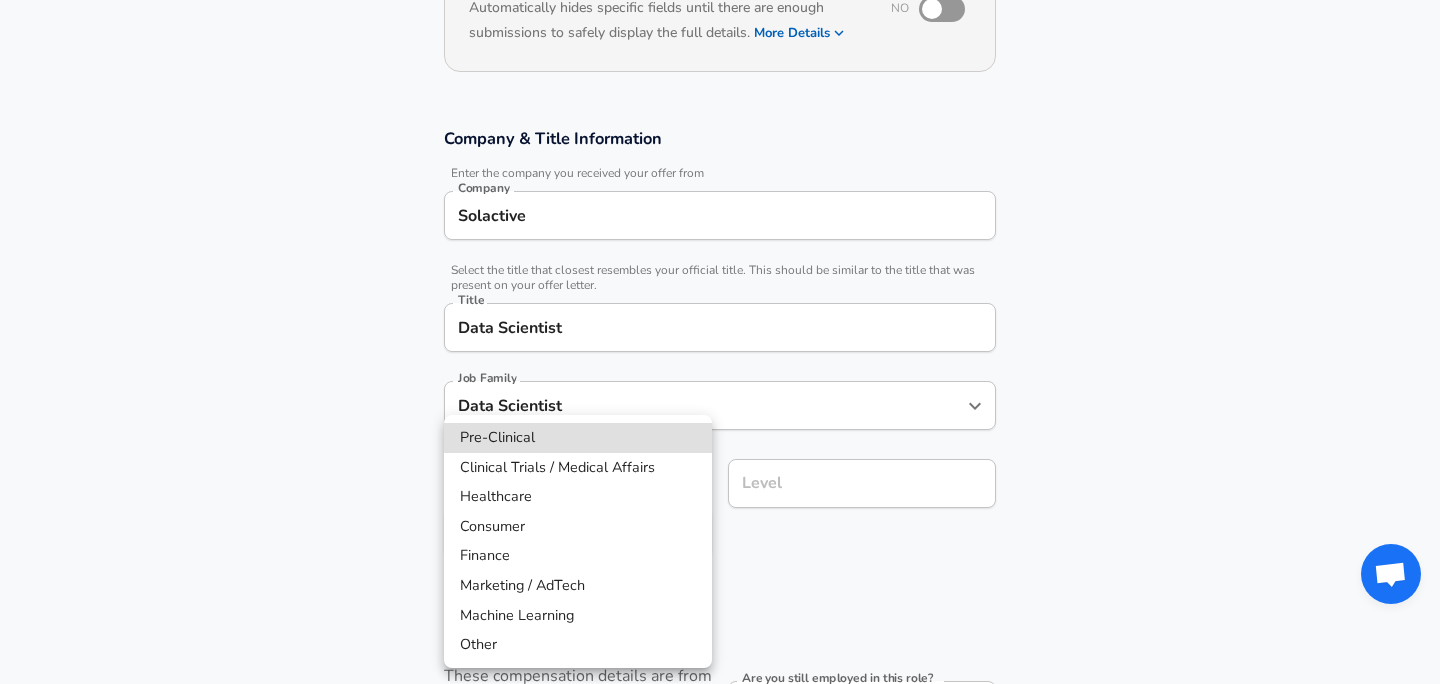 scroll, scrollTop: 312, scrollLeft: 0, axis: vertical 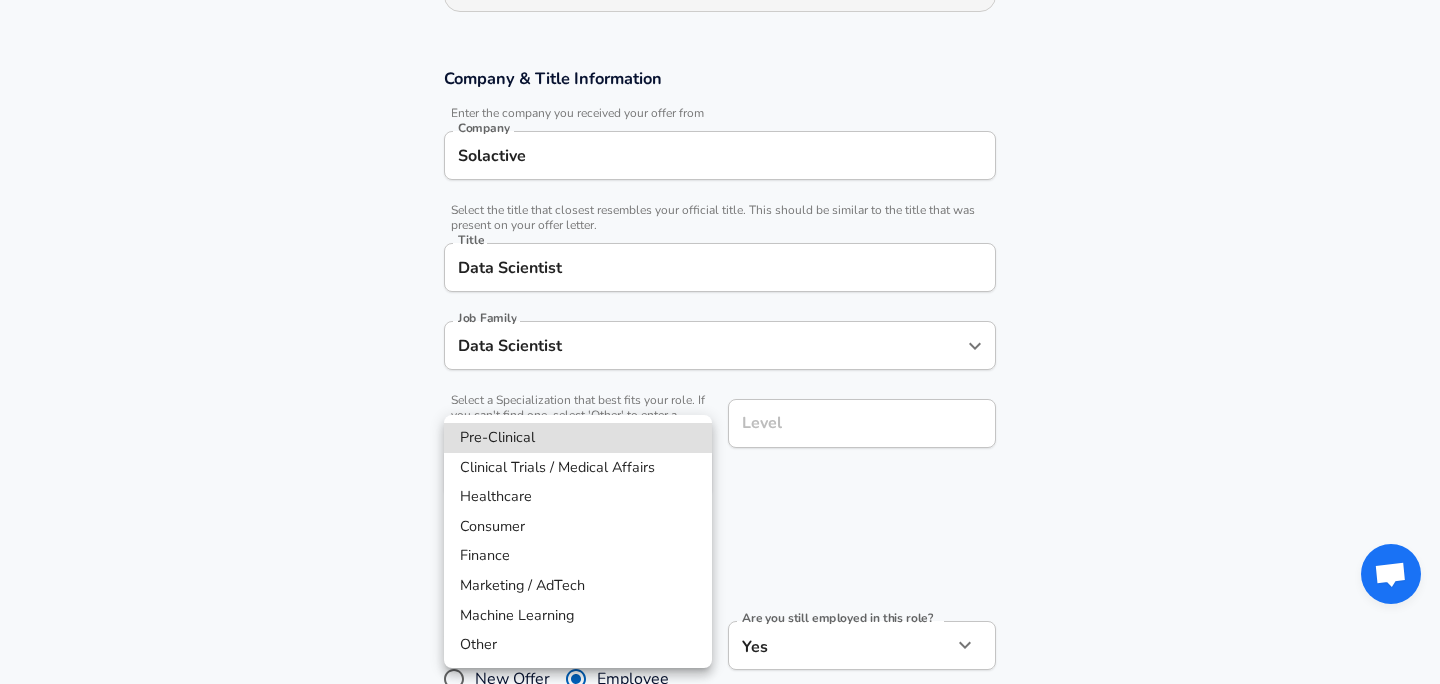 click on "We value your privacy We use cookies to enhance your browsing experience, serve personalized ads or content, and analyze our traffic. By clicking "Accept All", you consent to our use of cookies. Customize    Accept All   Customize Consent Preferences   We use cookies to help you navigate efficiently and perform certain functions. You will find detailed information about all cookies under each consent category below. The cookies that are categorized as "Necessary" are stored on your browser as they are essential for enabling the basic functionalities of the site. ...  Show more Necessary Always Active Necessary cookies are required to enable the basic features of this site, such as providing secure log-in or adjusting your consent preferences. These cookies do not store any personally identifiable data. Cookie _GRECAPTCHA Duration 5 months 27 days Description Google Recaptcha service sets this cookie to identify bots to protect the website against malicious spam attacks. Cookie __stripe_mid Duration 1 year MR" at bounding box center [720, 30] 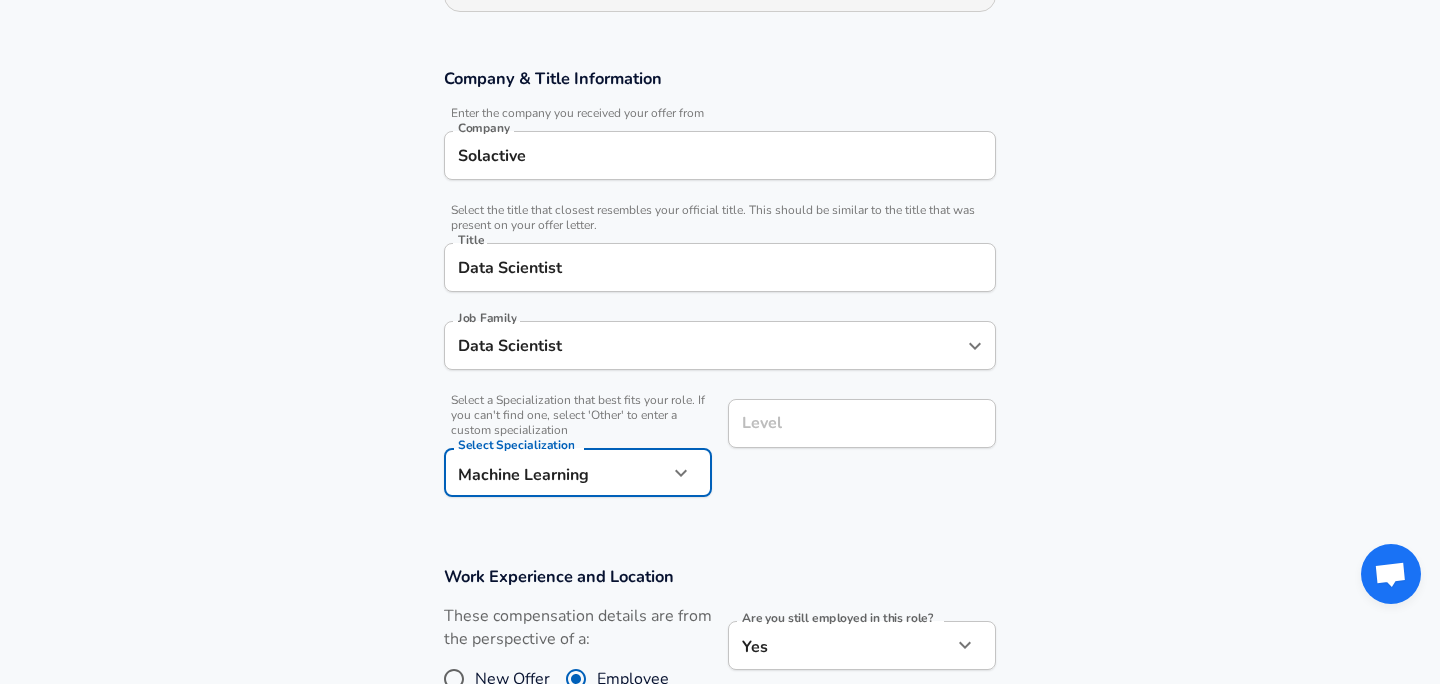 click on "Level" at bounding box center [862, 423] 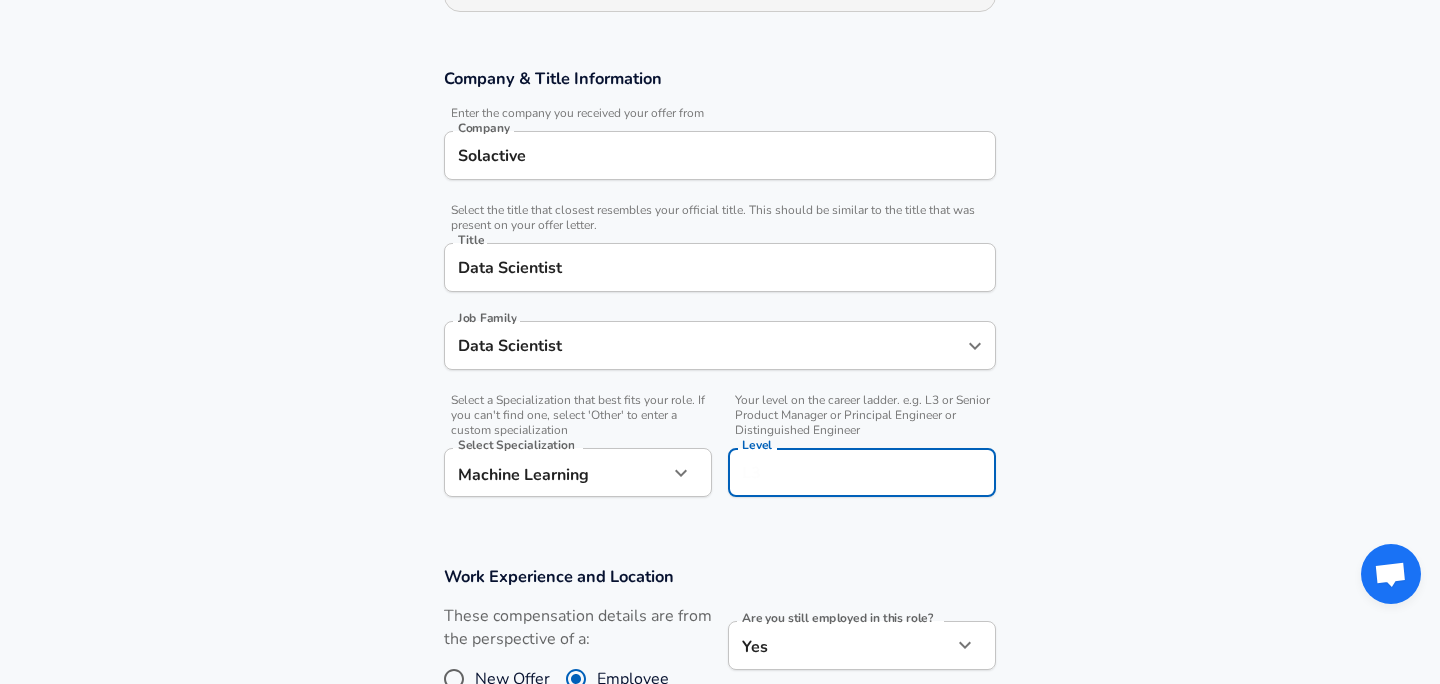 scroll, scrollTop: 352, scrollLeft: 0, axis: vertical 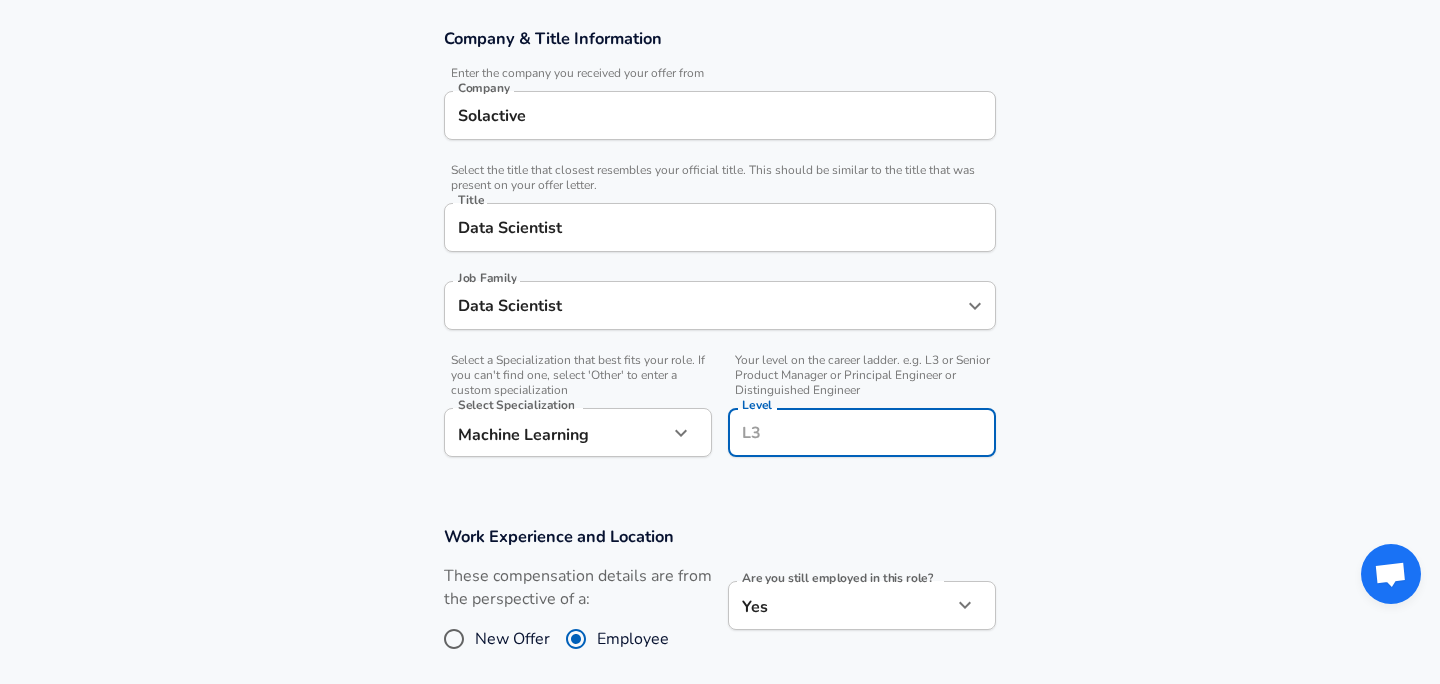 click on "Level" at bounding box center [862, 432] 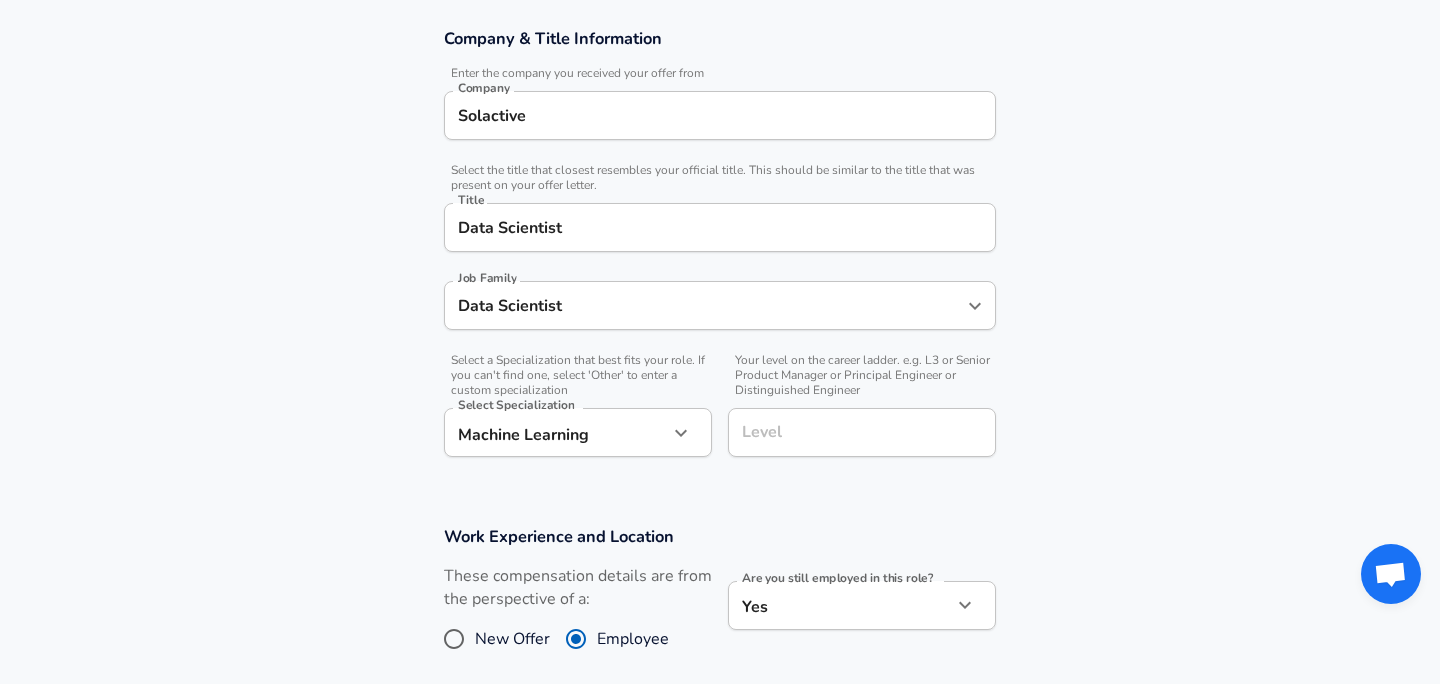 click on "Work Experience and Location" at bounding box center [720, 536] 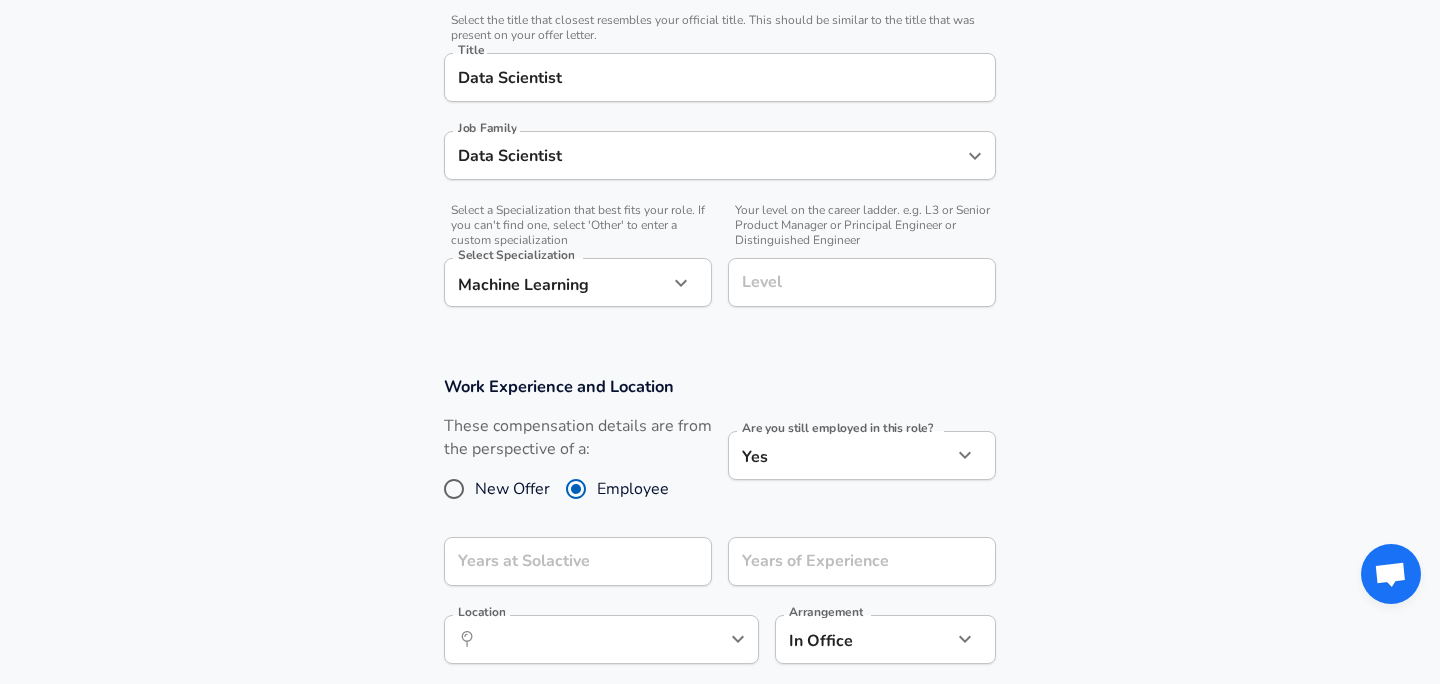 scroll, scrollTop: 588, scrollLeft: 0, axis: vertical 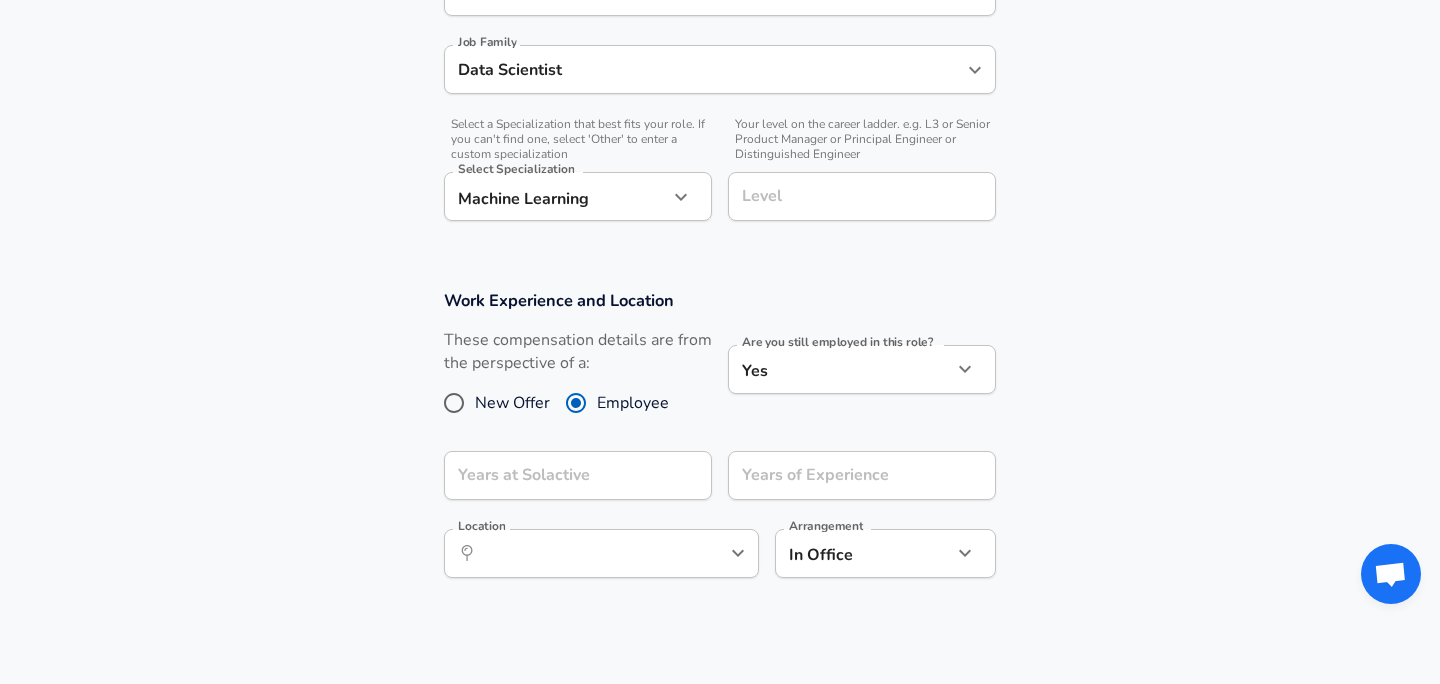 click on "We value your privacy We use cookies to enhance your browsing experience, serve personalized ads or content, and analyze our traffic. By clicking "Accept All", you consent to our use of cookies. Customize    Accept All   Customize Consent Preferences   We use cookies to help you navigate efficiently and perform certain functions. You will find detailed information about all cookies under each consent category below. The cookies that are categorized as "Necessary" are stored on your browser as they are essential for enabling the basic functionalities of the site. ...  Show more Necessary Always Active Necessary cookies are required to enable the basic features of this site, such as providing secure log-in or adjusting your consent preferences. These cookies do not store any personally identifiable data. Cookie _GRECAPTCHA Duration 5 months 27 days Description Google Recaptcha service sets this cookie to identify bots to protect the website against malicious spam attacks. Cookie __stripe_mid Duration 1 year MR" at bounding box center (720, -246) 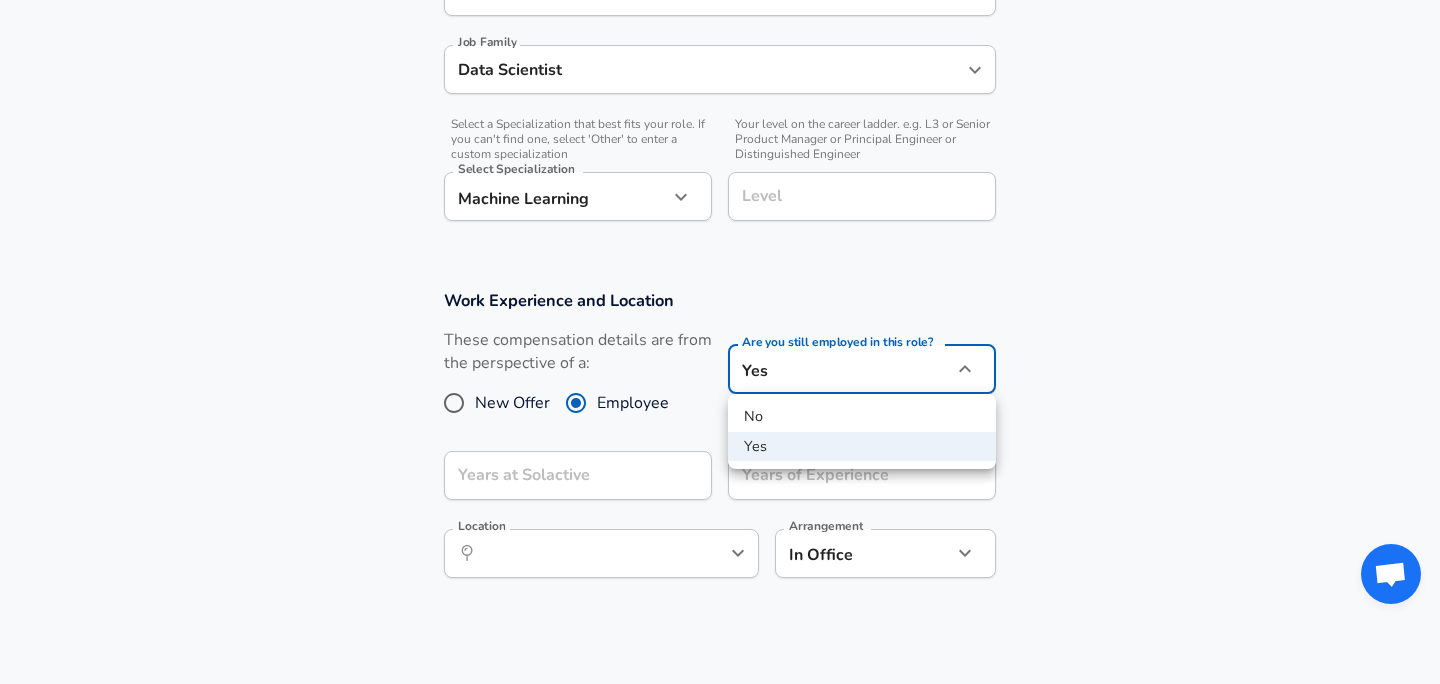 click at bounding box center [720, 342] 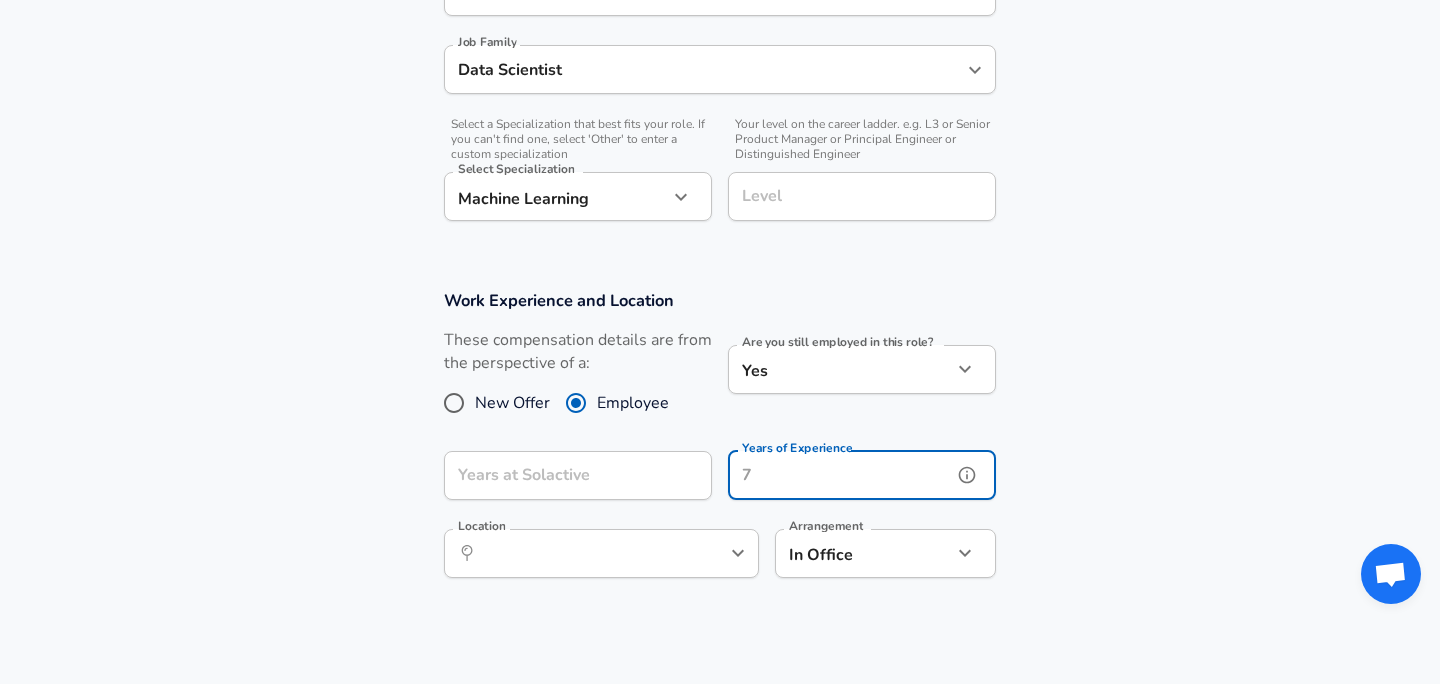 click on "Years of Experience" at bounding box center (840, 475) 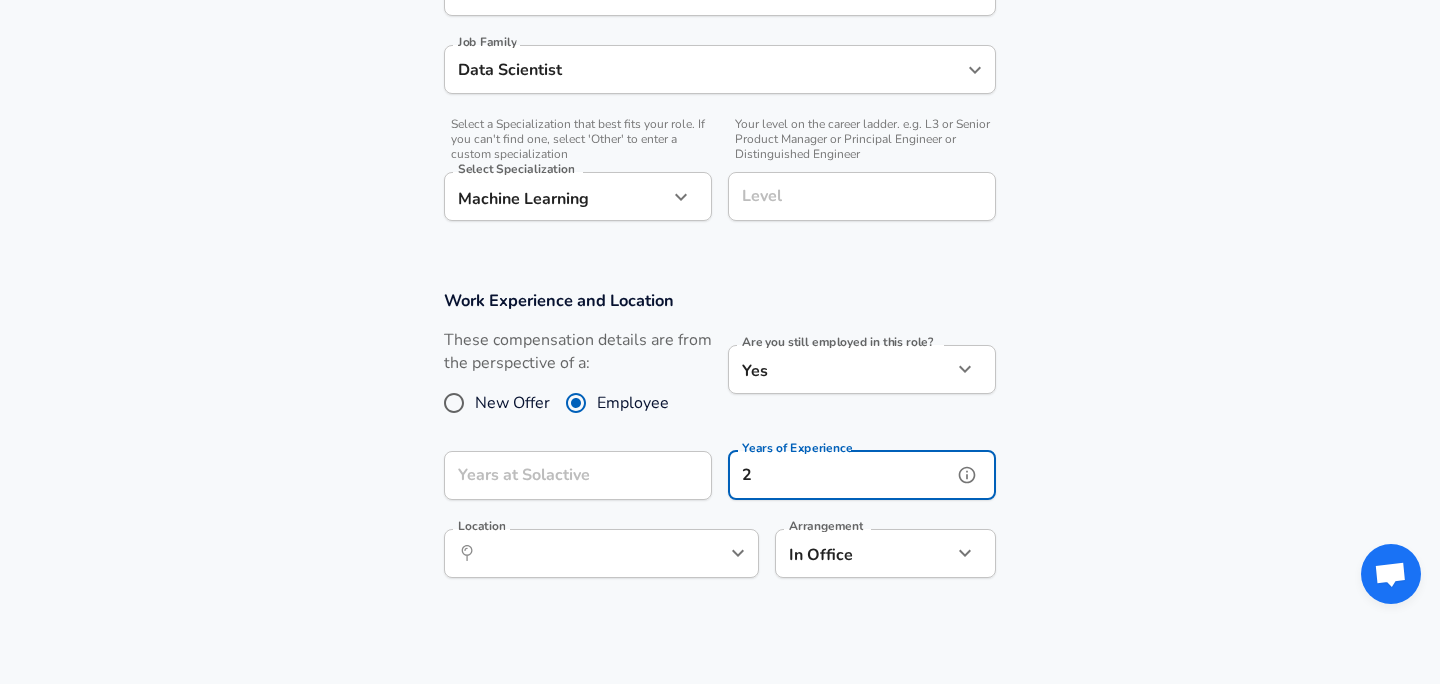 type on "2" 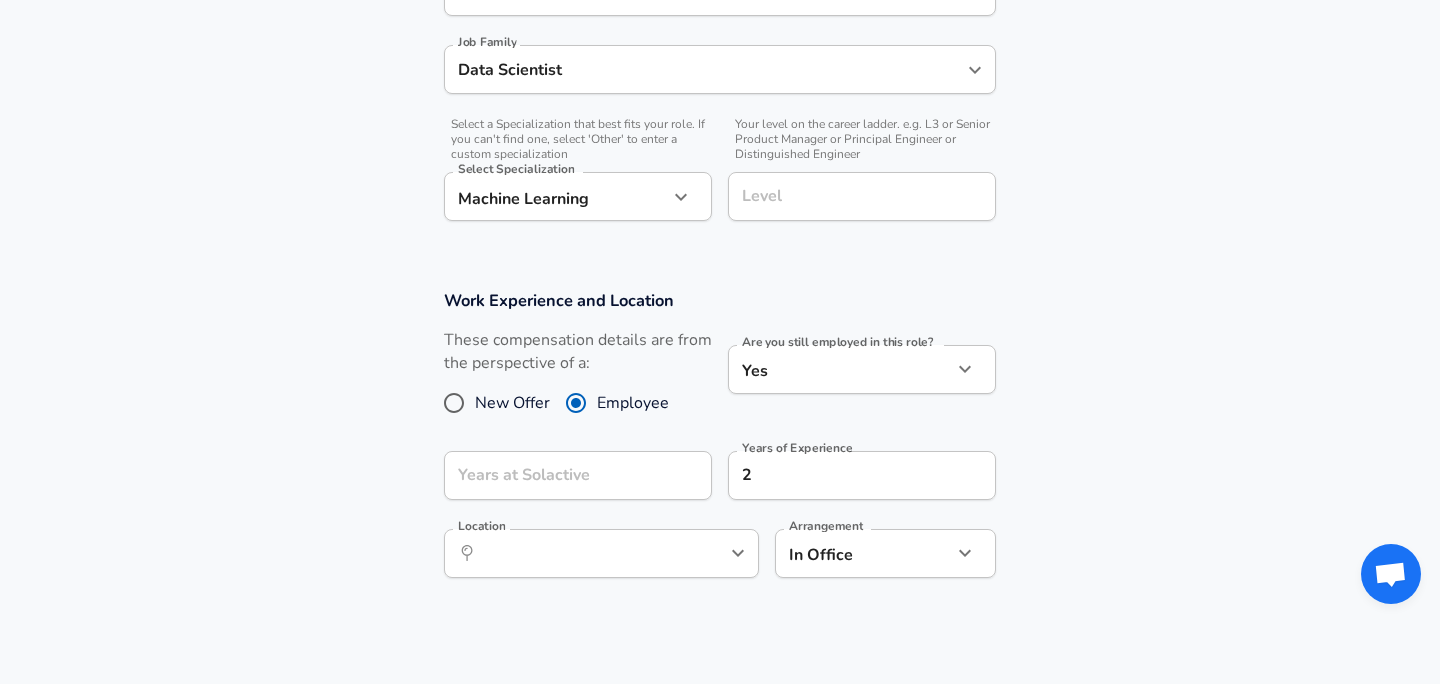 click on "Work Experience and Location These compensation details are from the perspective of a: New Offer Employee Are you still employed in this role? Yes yes Are you still employed in this role? Years at Solactive Years at Solactive Years of Experience 2 Years of Experience Location ​ Location Arrangement In Office office Arrangement" at bounding box center (720, 444) 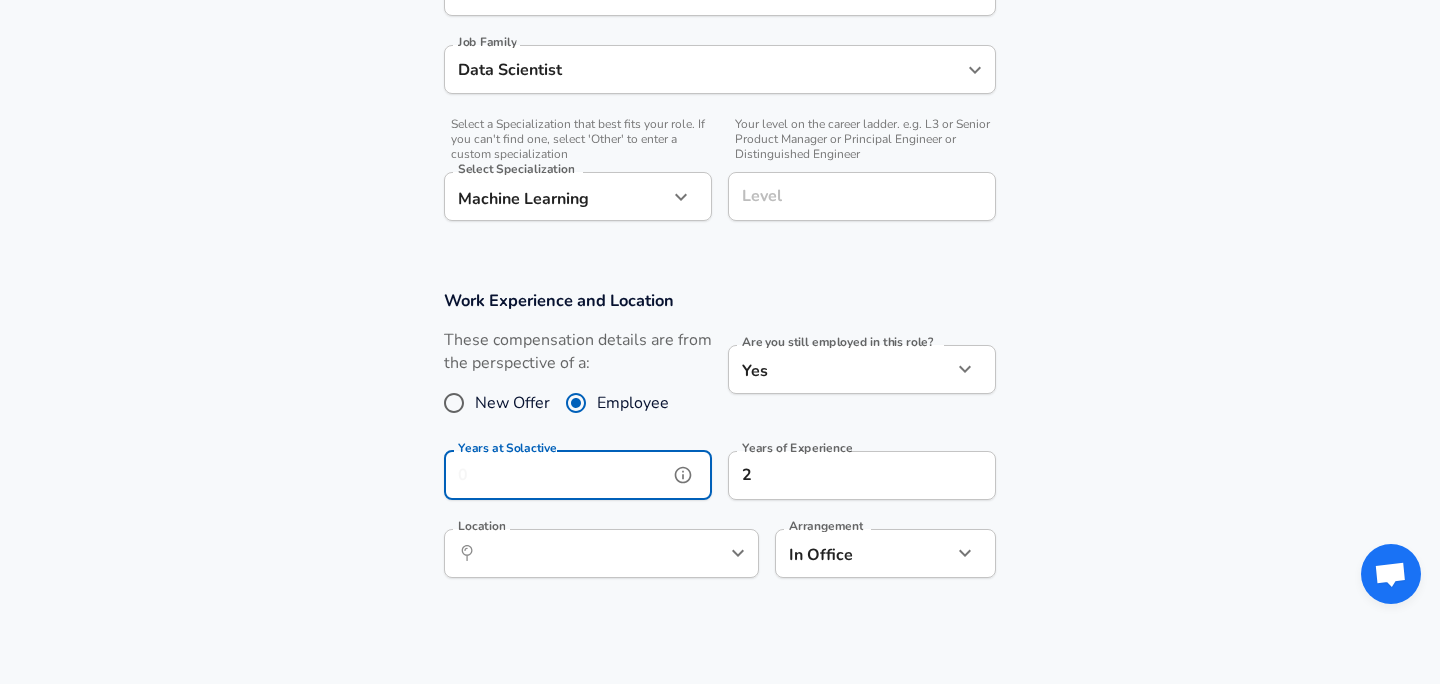 click on "Years at Solactive" at bounding box center [556, 475] 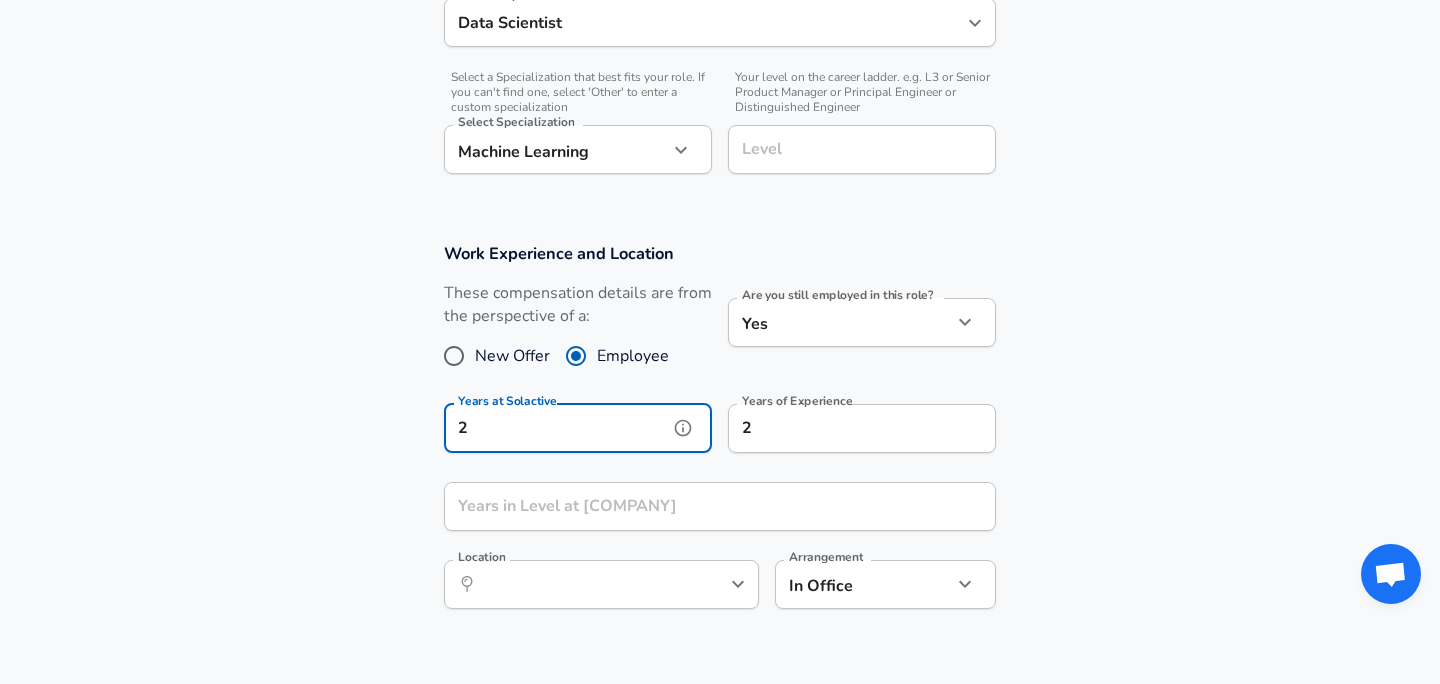 scroll, scrollTop: 638, scrollLeft: 0, axis: vertical 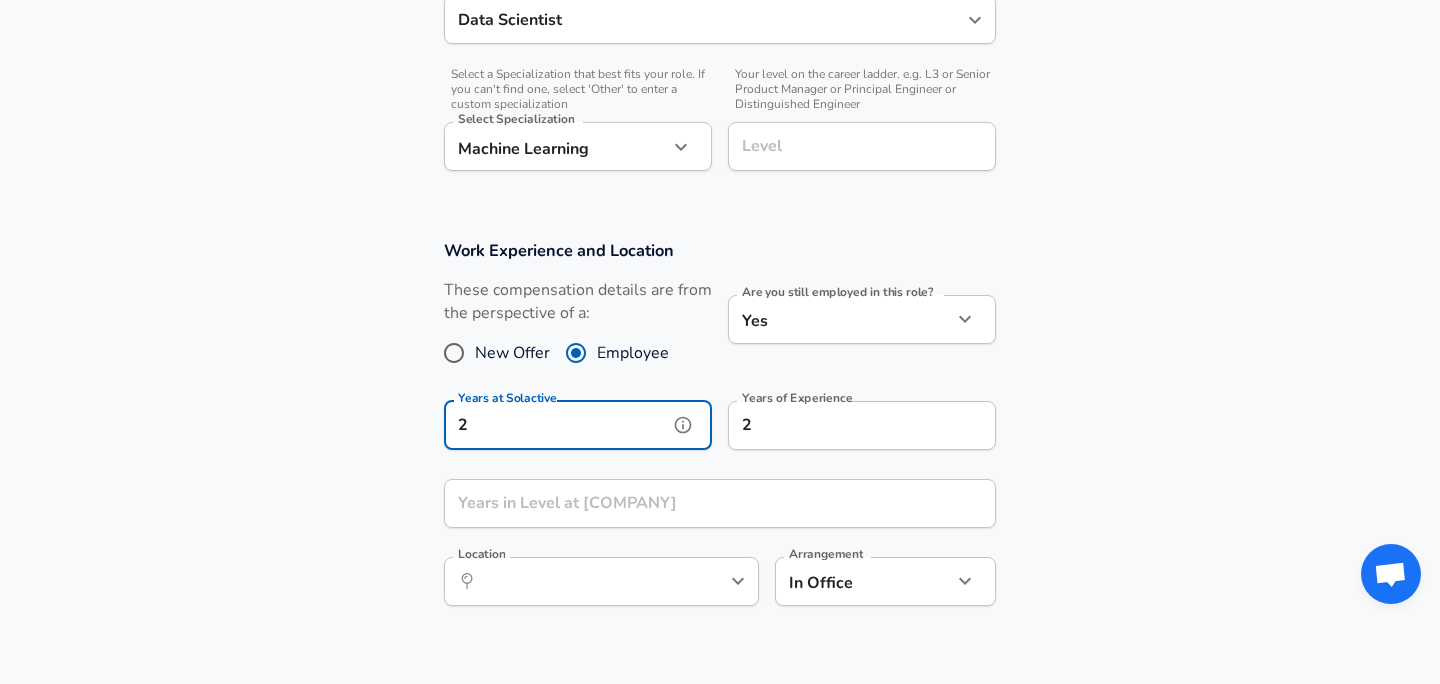 type on "2" 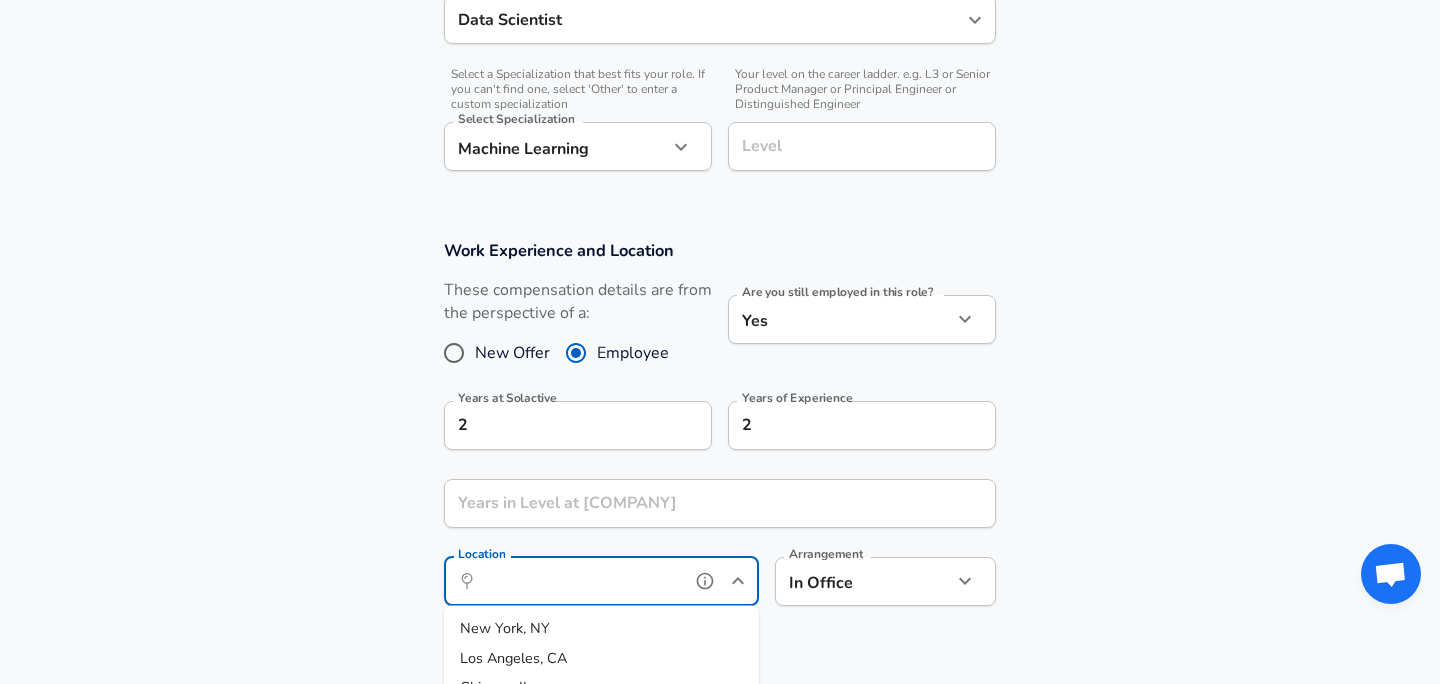 click on "Location" at bounding box center (579, 581) 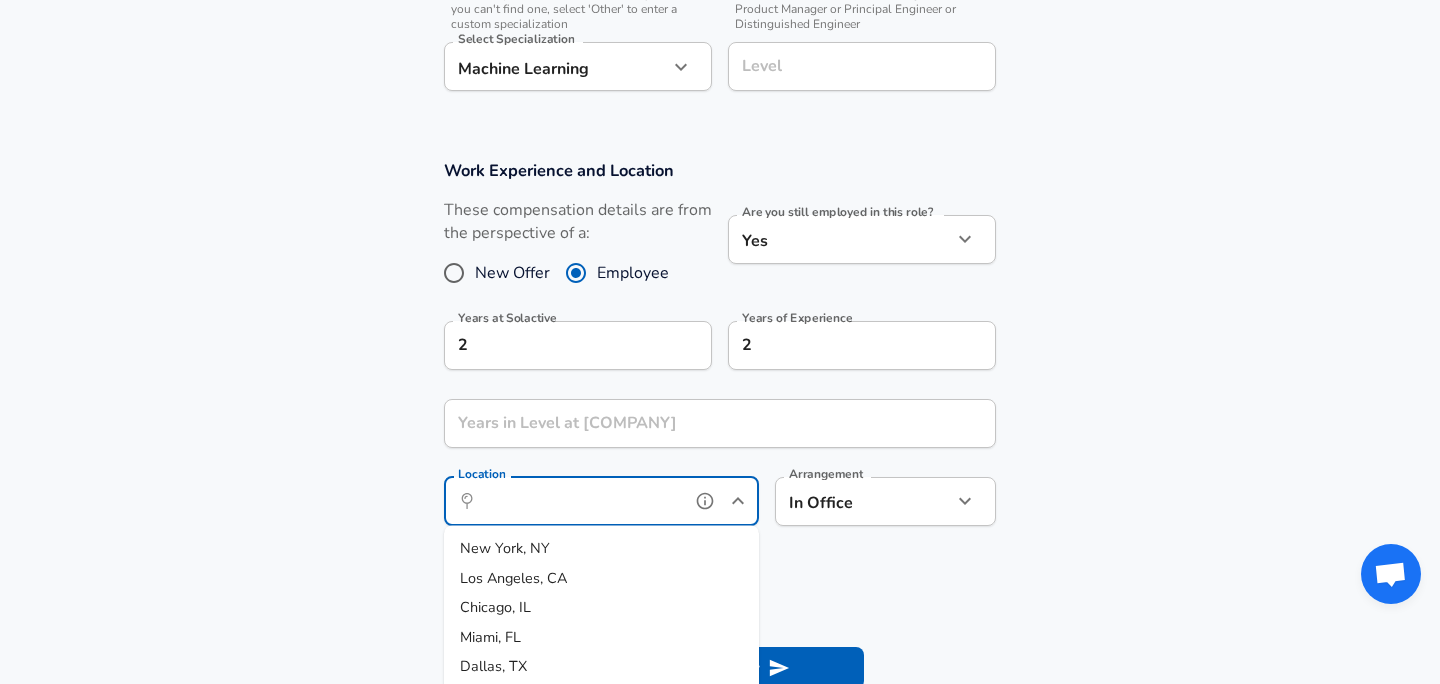 scroll, scrollTop: 858, scrollLeft: 0, axis: vertical 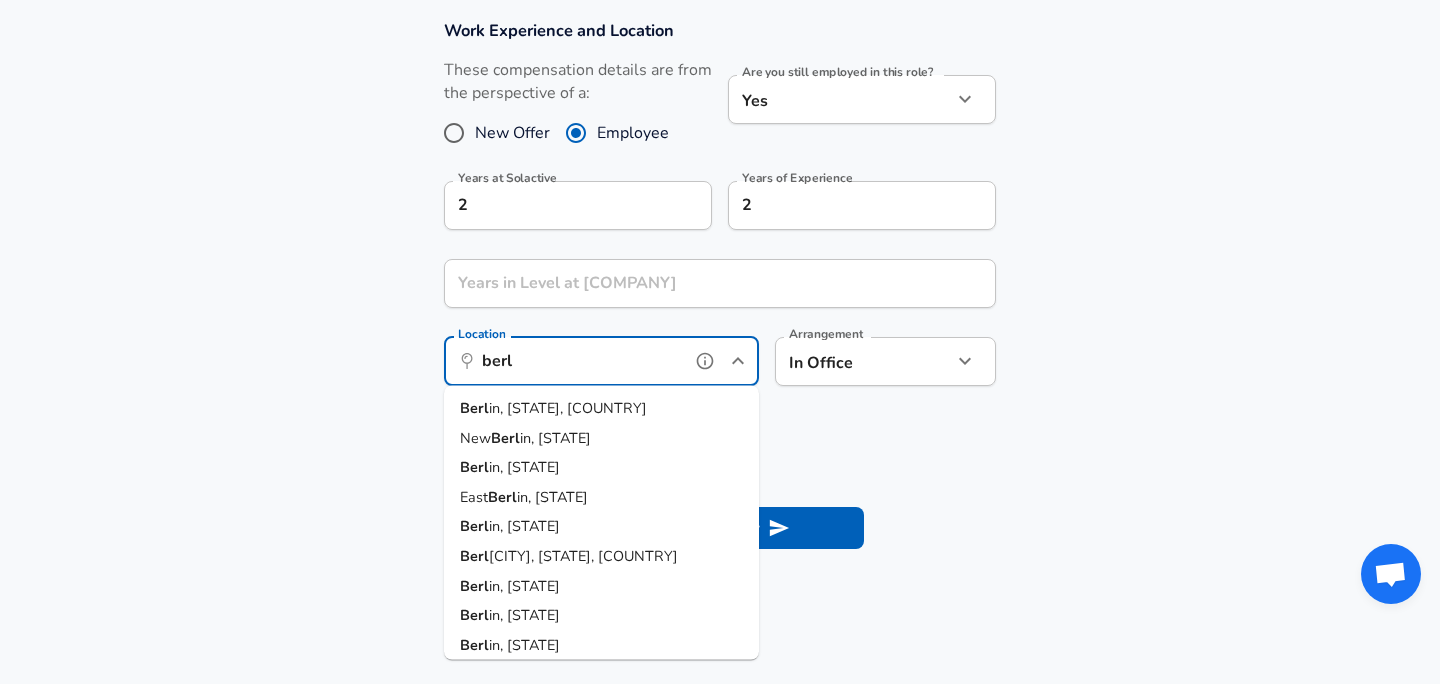 click on "in, BE, Germany" at bounding box center [568, 408] 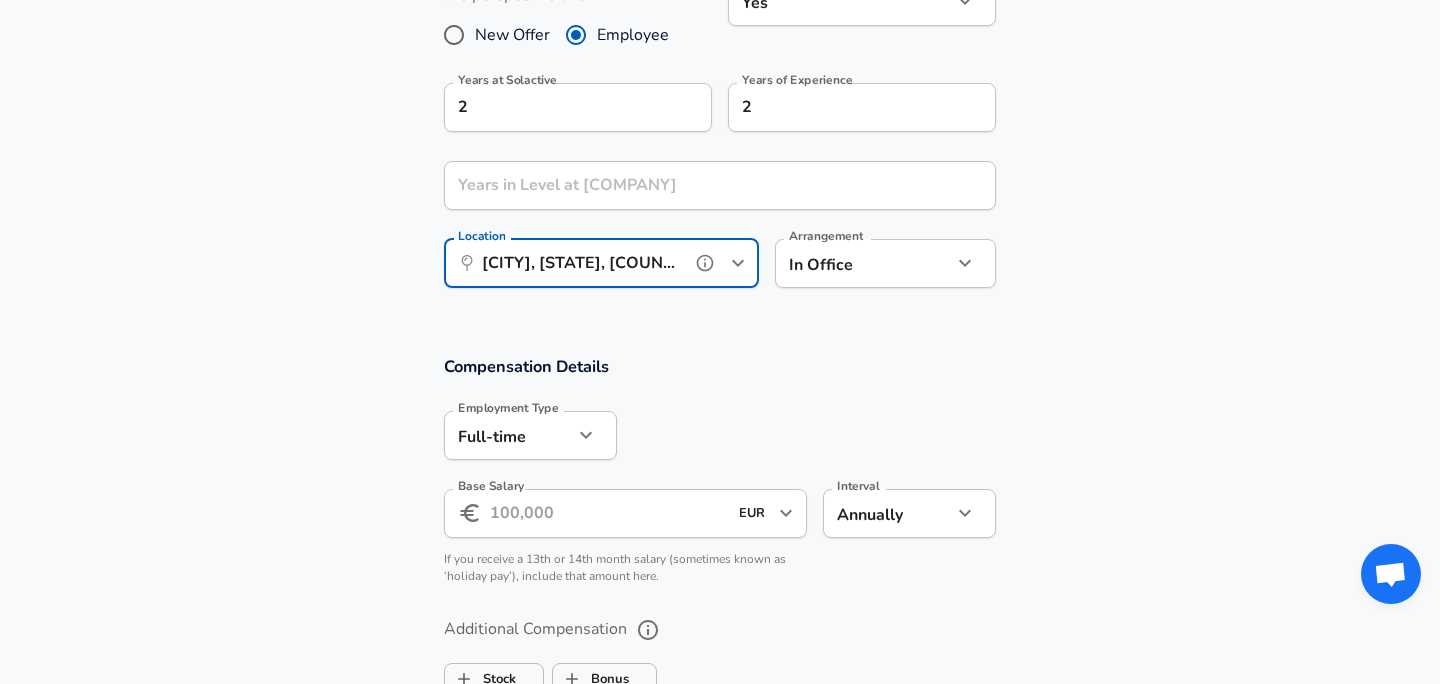 scroll, scrollTop: 986, scrollLeft: 0, axis: vertical 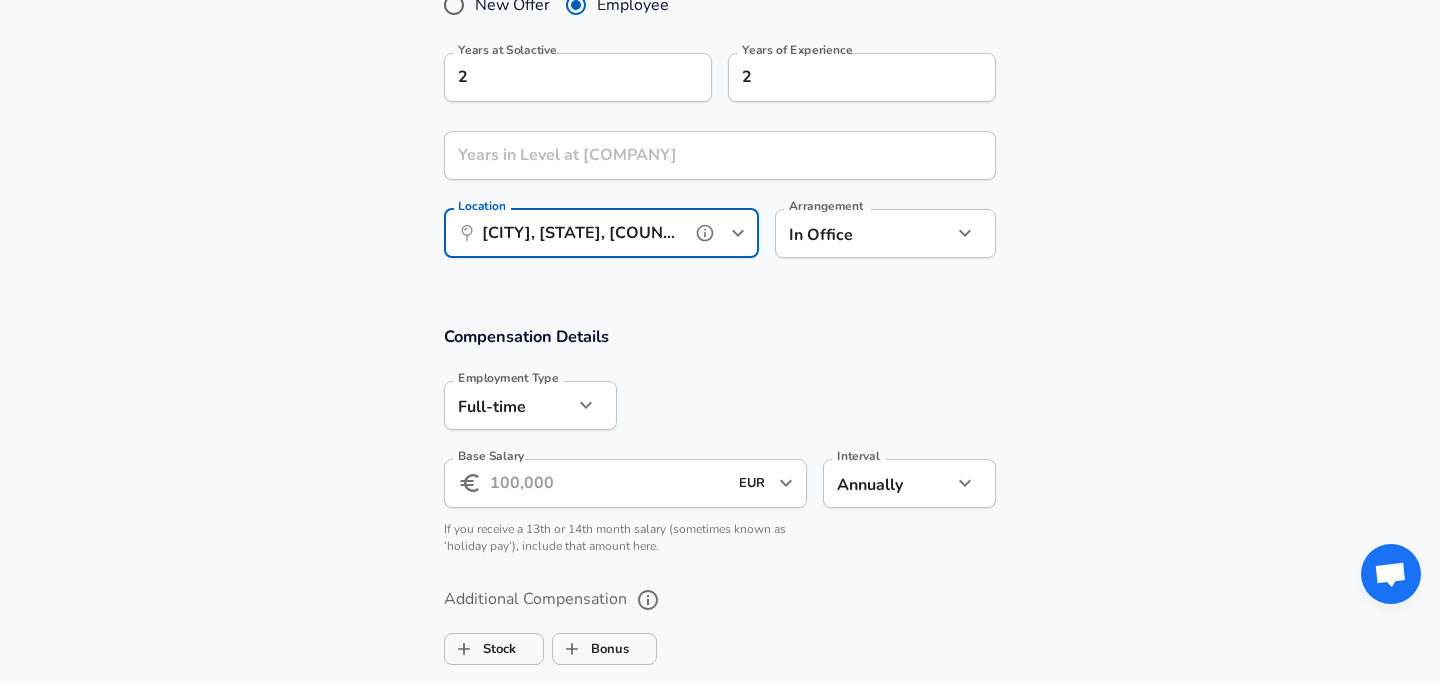 type on "[CITY], [STATE], [COUNTRY]" 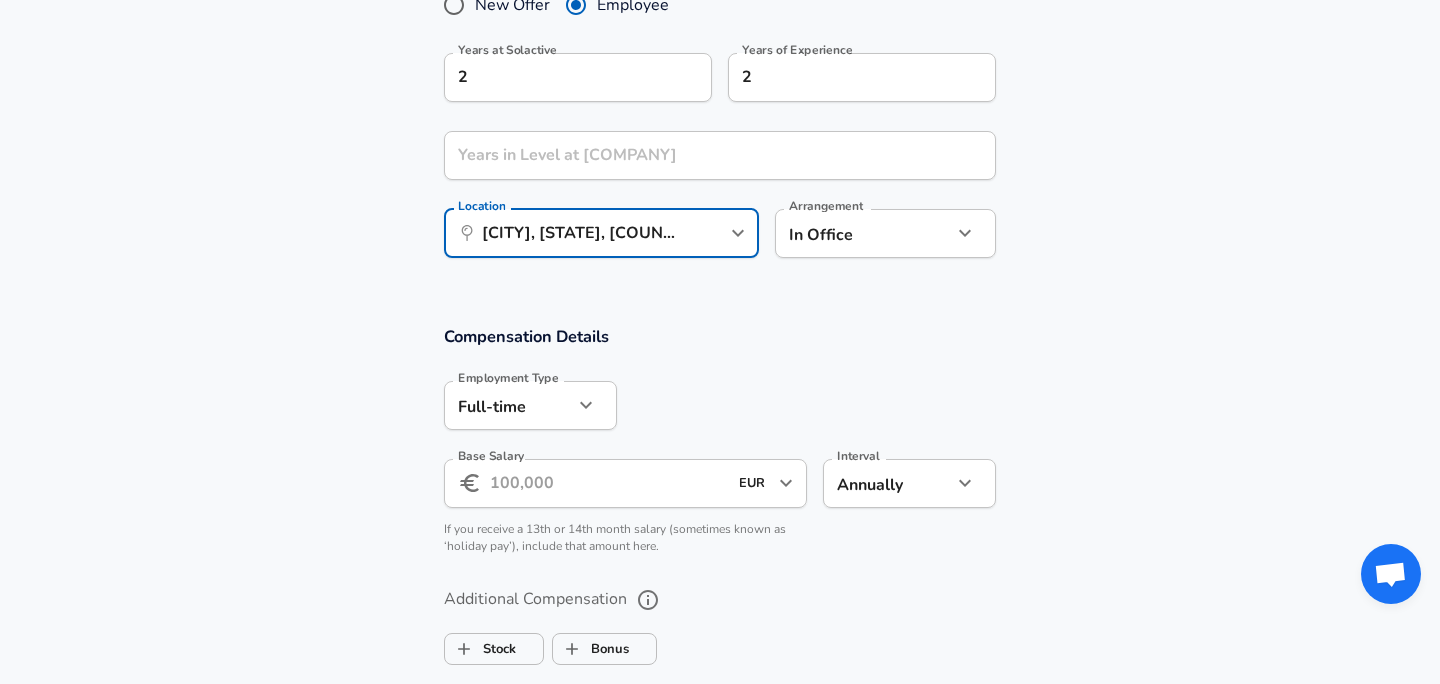 click on "We value your privacy We use cookies to enhance your browsing experience, serve personalized ads or content, and analyze our traffic. By clicking "Accept All", you consent to our use of cookies. Customize    Accept All   Customize Consent Preferences   We use cookies to help you navigate efficiently and perform certain functions. You will find detailed information about all cookies under each consent category below. The cookies that are categorized as "Necessary" are stored on your browser as they are essential for enabling the basic functionalities of the site. ...  Show more Necessary Always Active Necessary cookies are required to enable the basic features of this site, such as providing secure log-in or adjusting your consent preferences. These cookies do not store any personally identifiable data. Cookie _GRECAPTCHA Duration 5 months 27 days Description Google Recaptcha service sets this cookie to identify bots to protect the website against malicious spam attacks. Cookie __stripe_mid Duration 1 year MR" at bounding box center [720, -644] 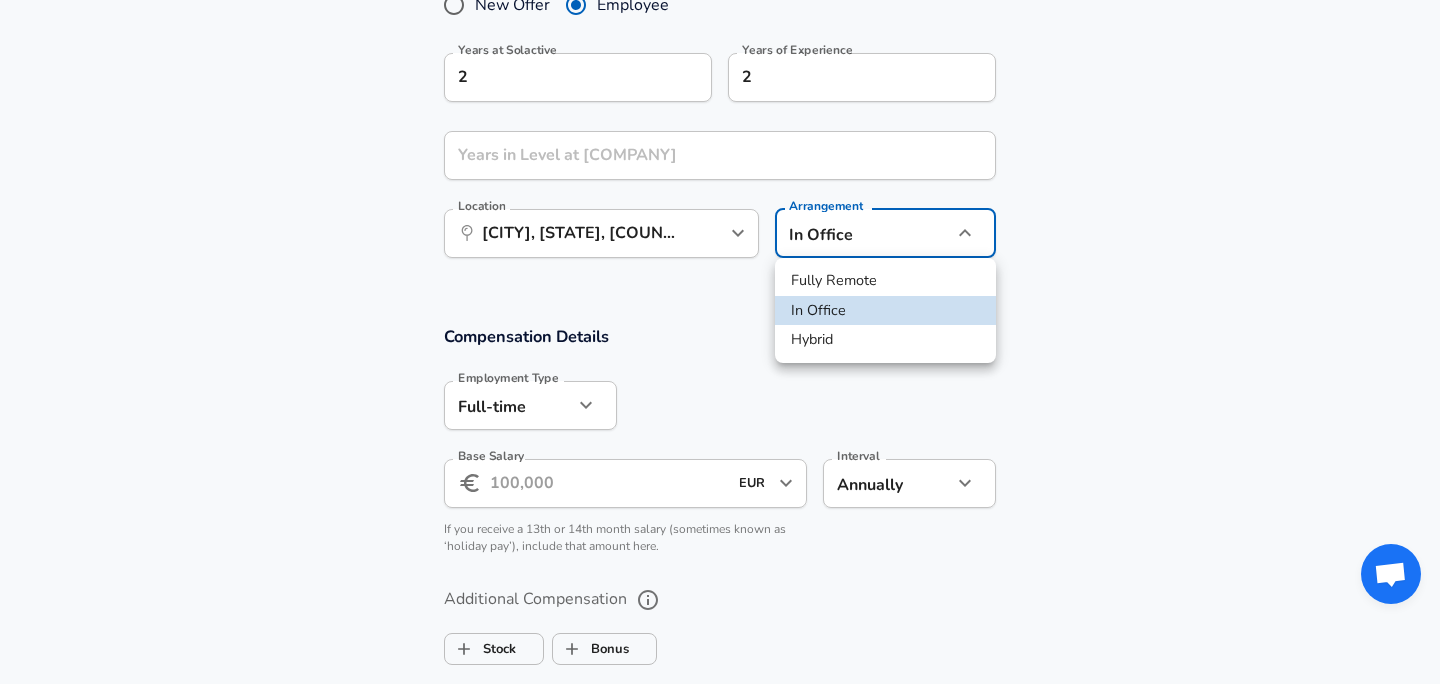 click on "Hybrid" at bounding box center [885, 340] 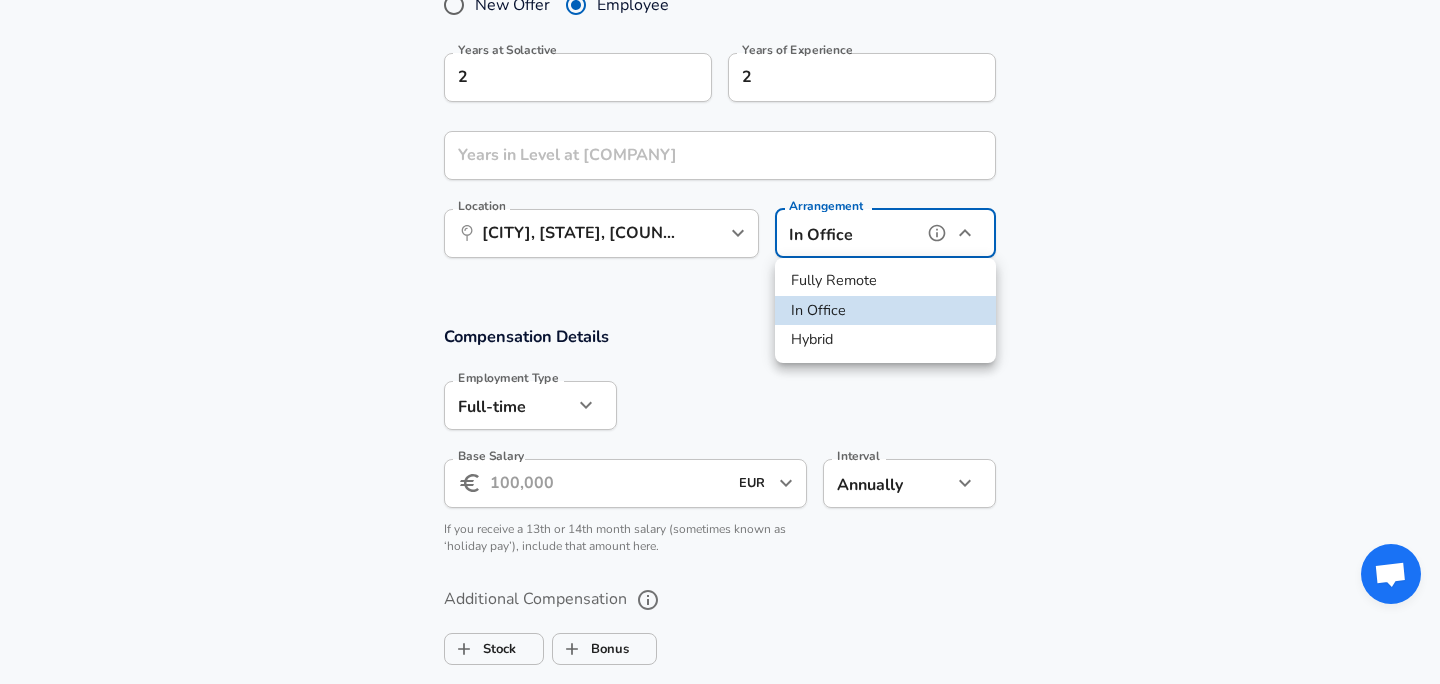 type on "hybrid" 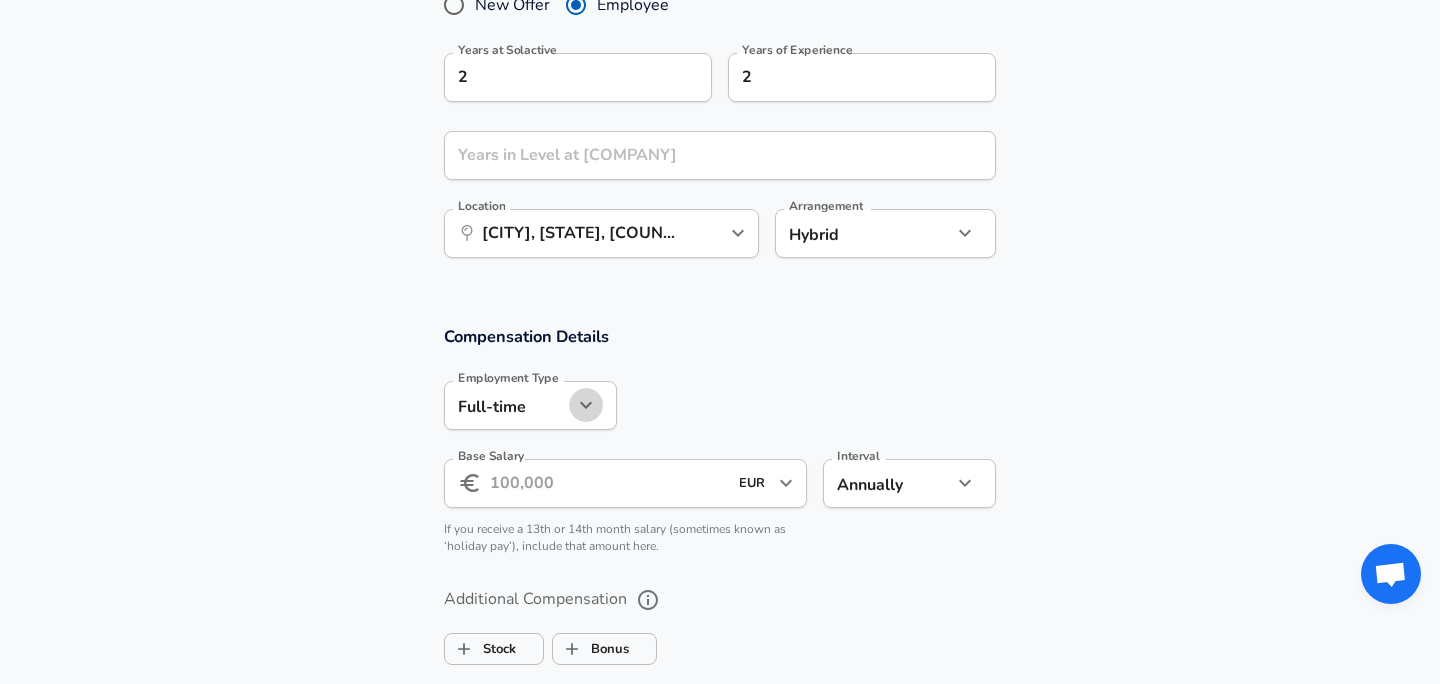click 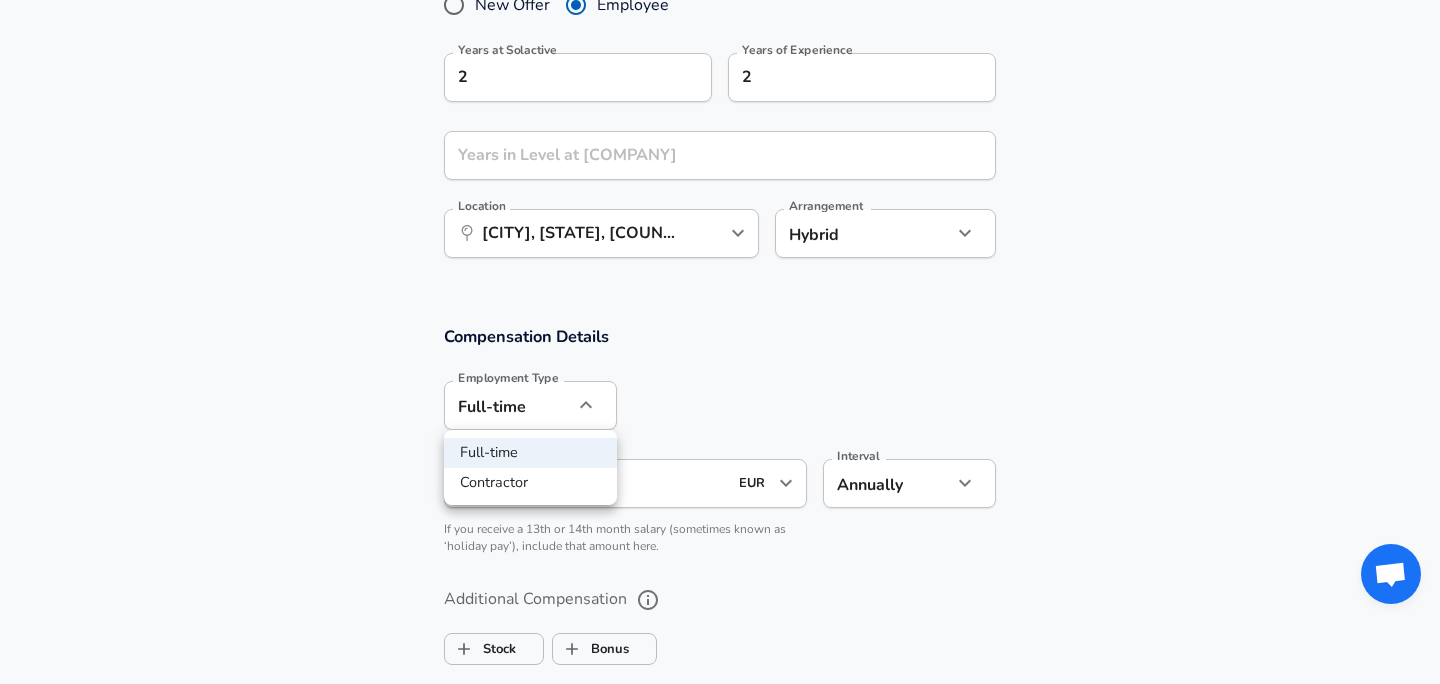 click at bounding box center [720, 342] 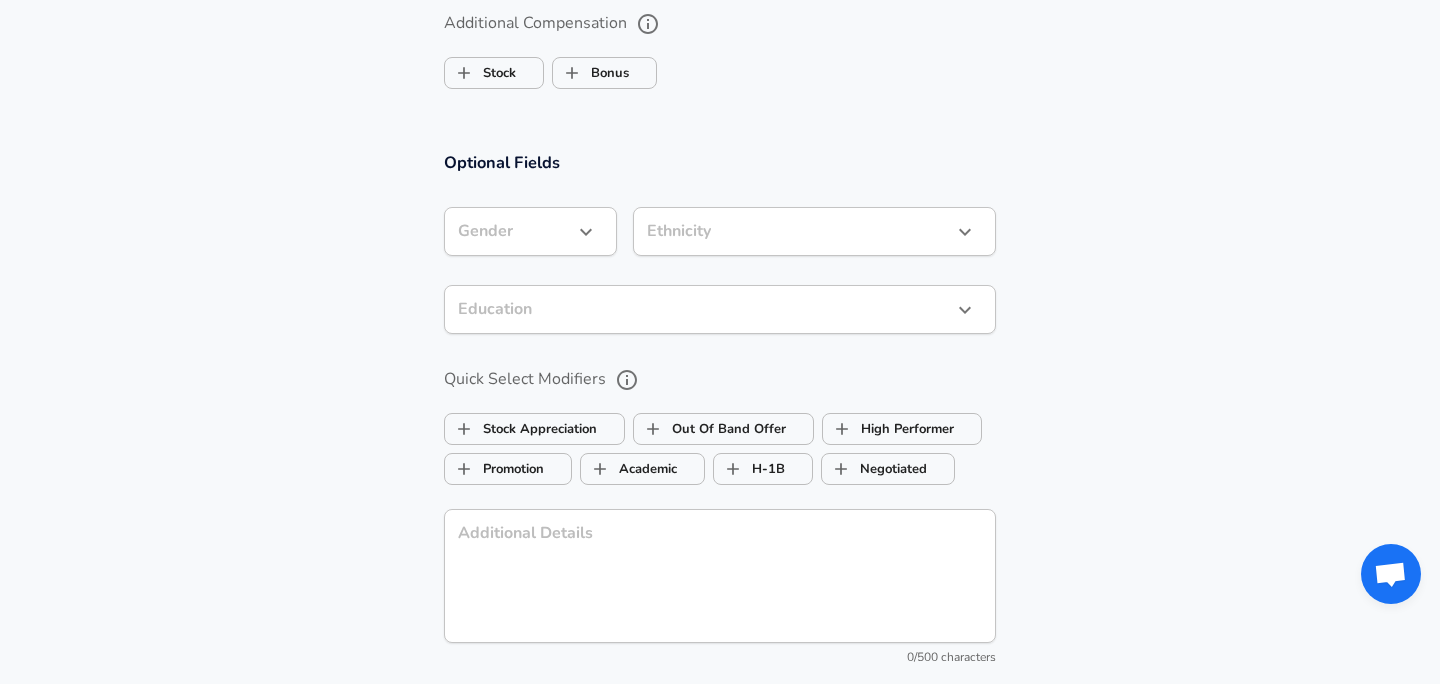 scroll, scrollTop: 1993, scrollLeft: 0, axis: vertical 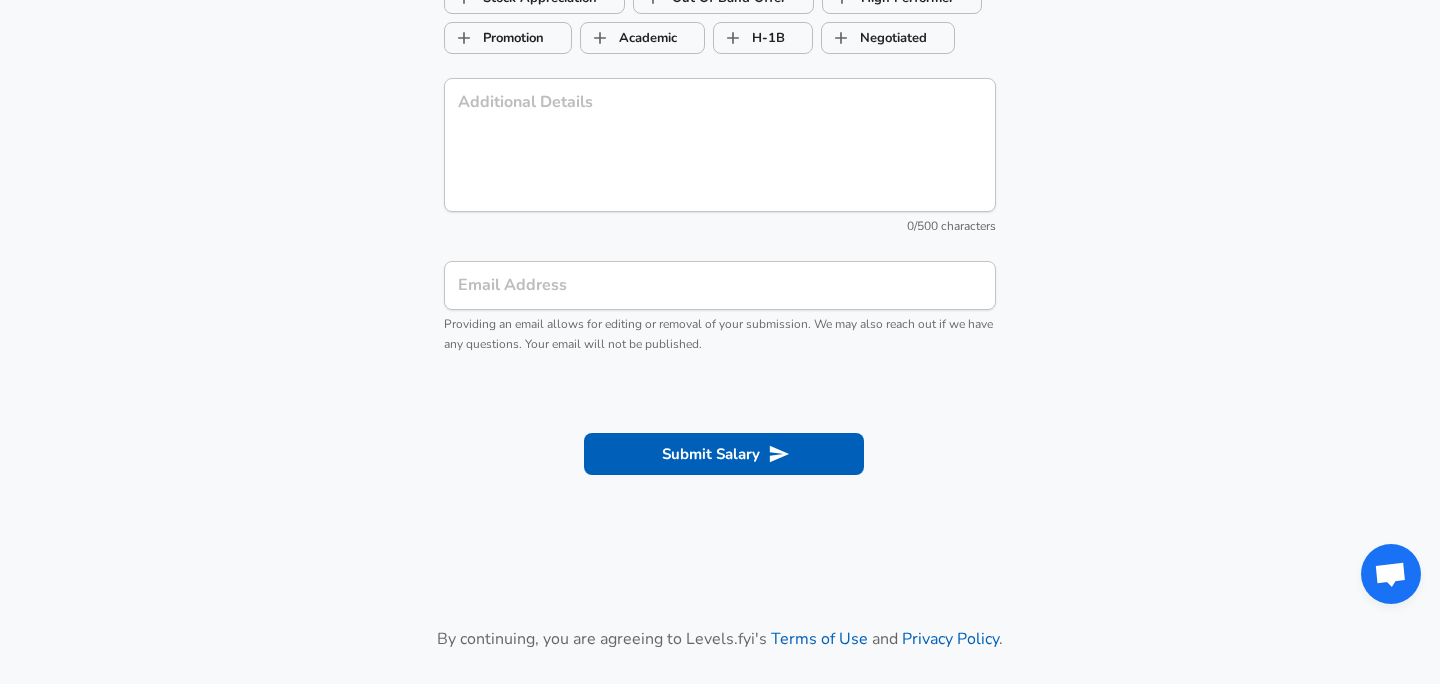 click on "Submit Salary" at bounding box center (720, 451) 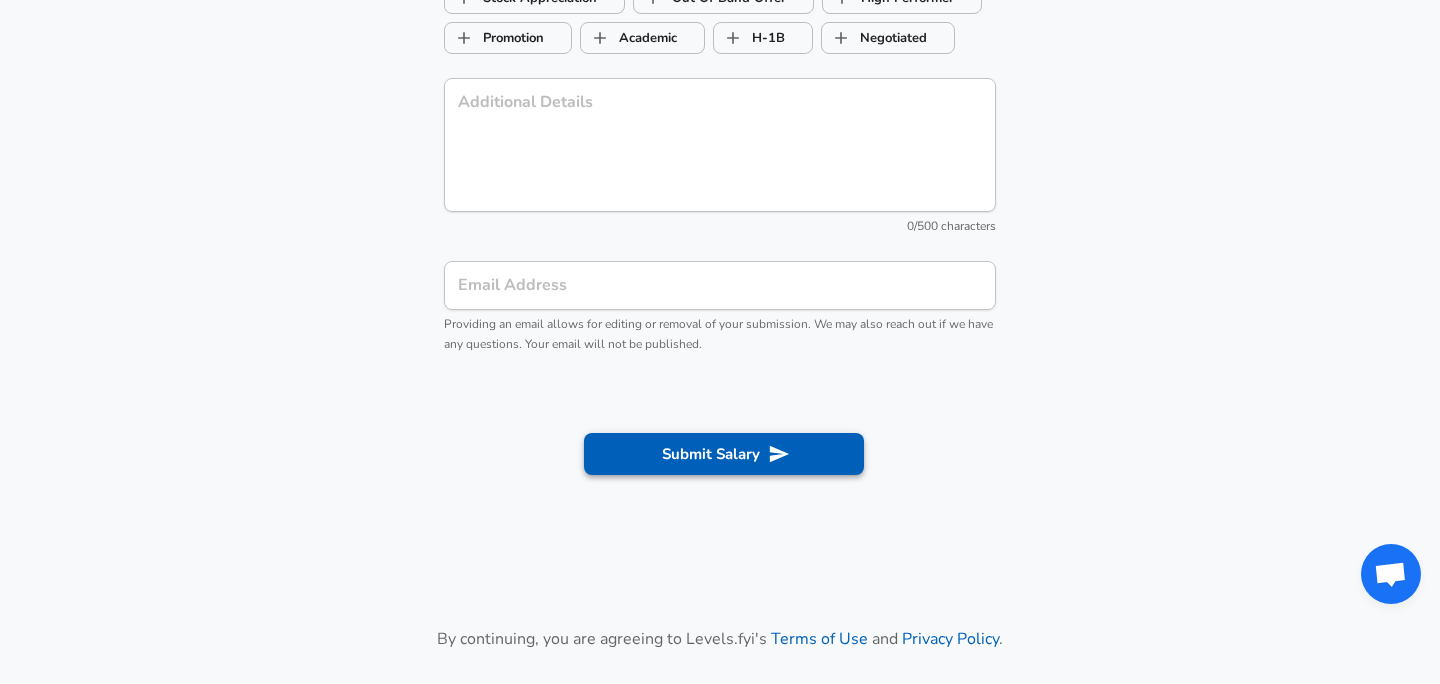 click on "Submit Salary" at bounding box center (724, 454) 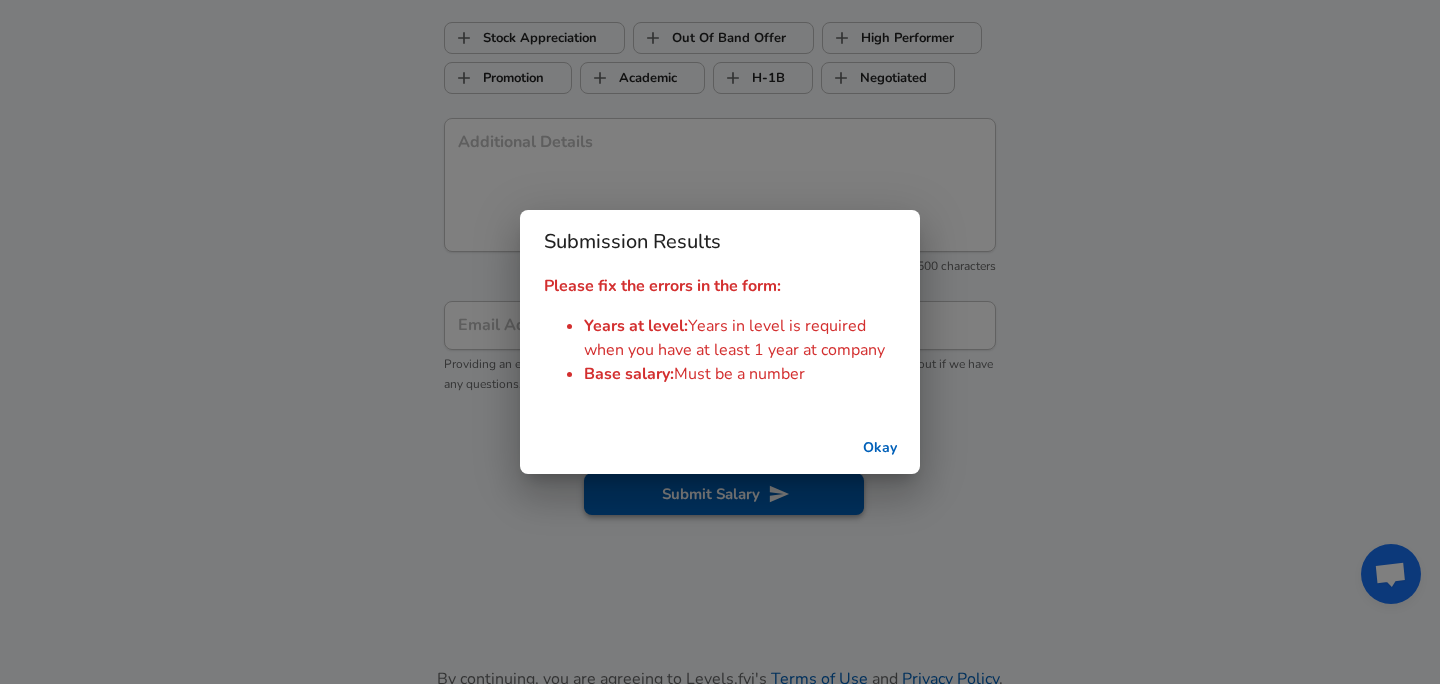 scroll, scrollTop: 2033, scrollLeft: 0, axis: vertical 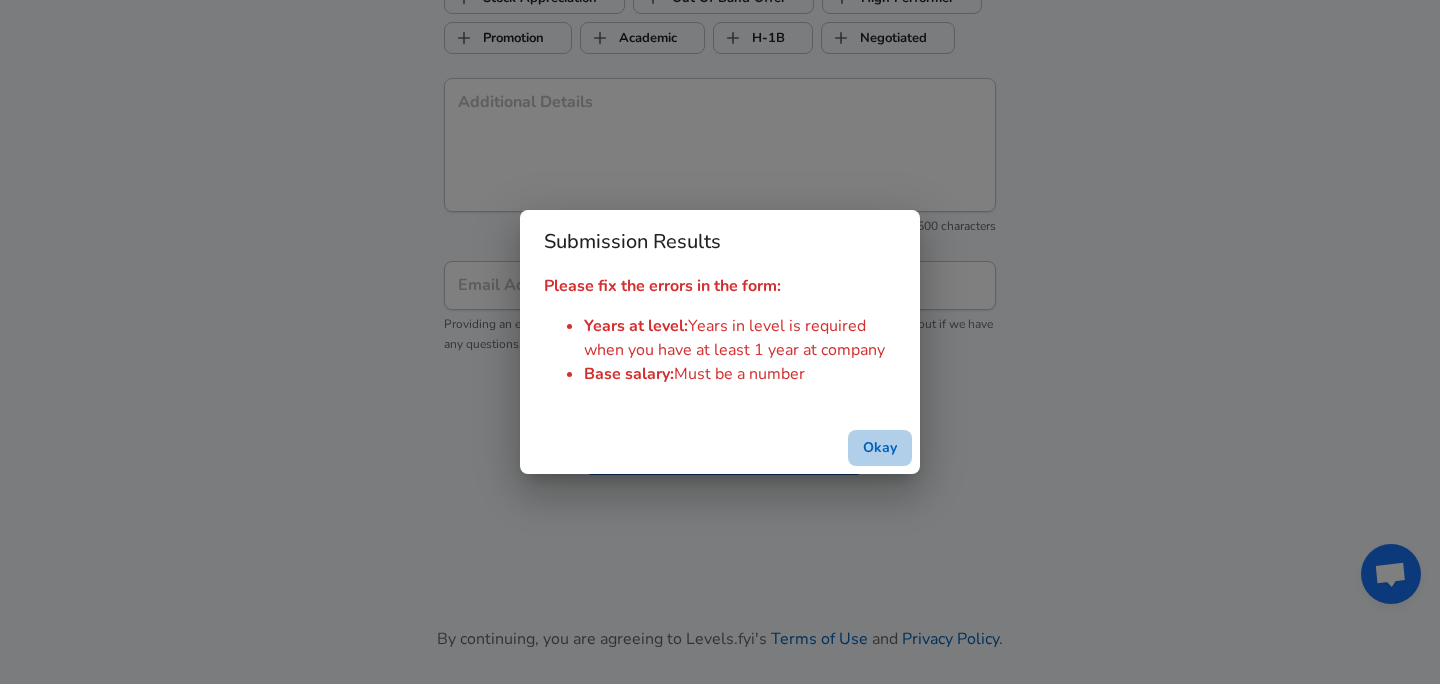 click on "Okay" at bounding box center (880, 448) 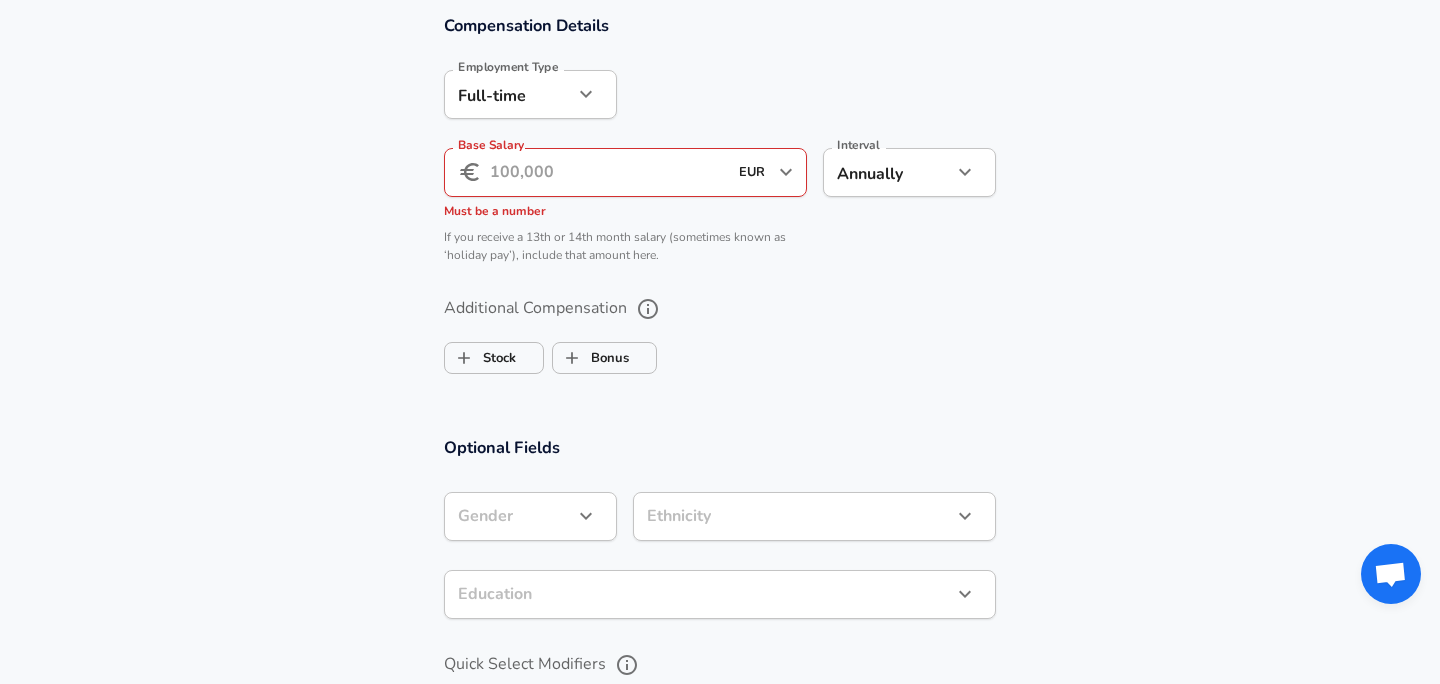 scroll, scrollTop: 1203, scrollLeft: 0, axis: vertical 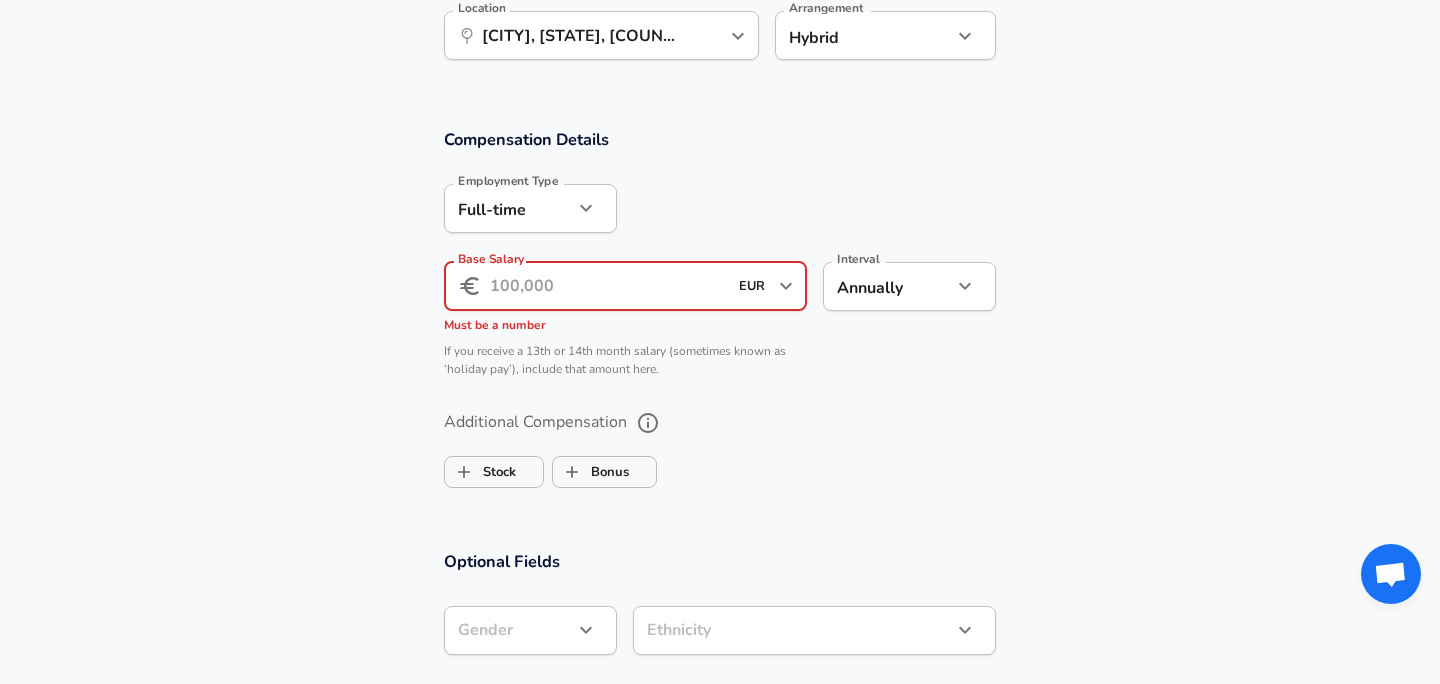 click on "Base Salary" at bounding box center [608, 286] 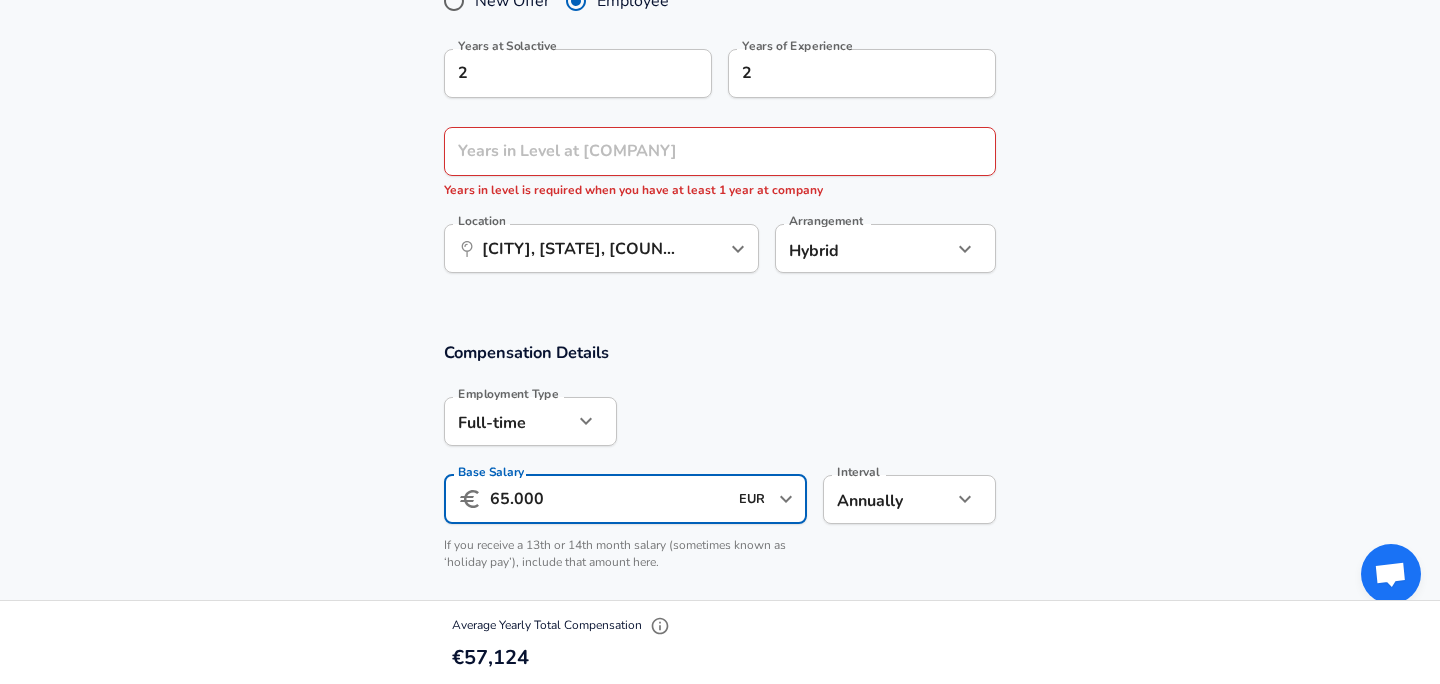 scroll, scrollTop: 962, scrollLeft: 0, axis: vertical 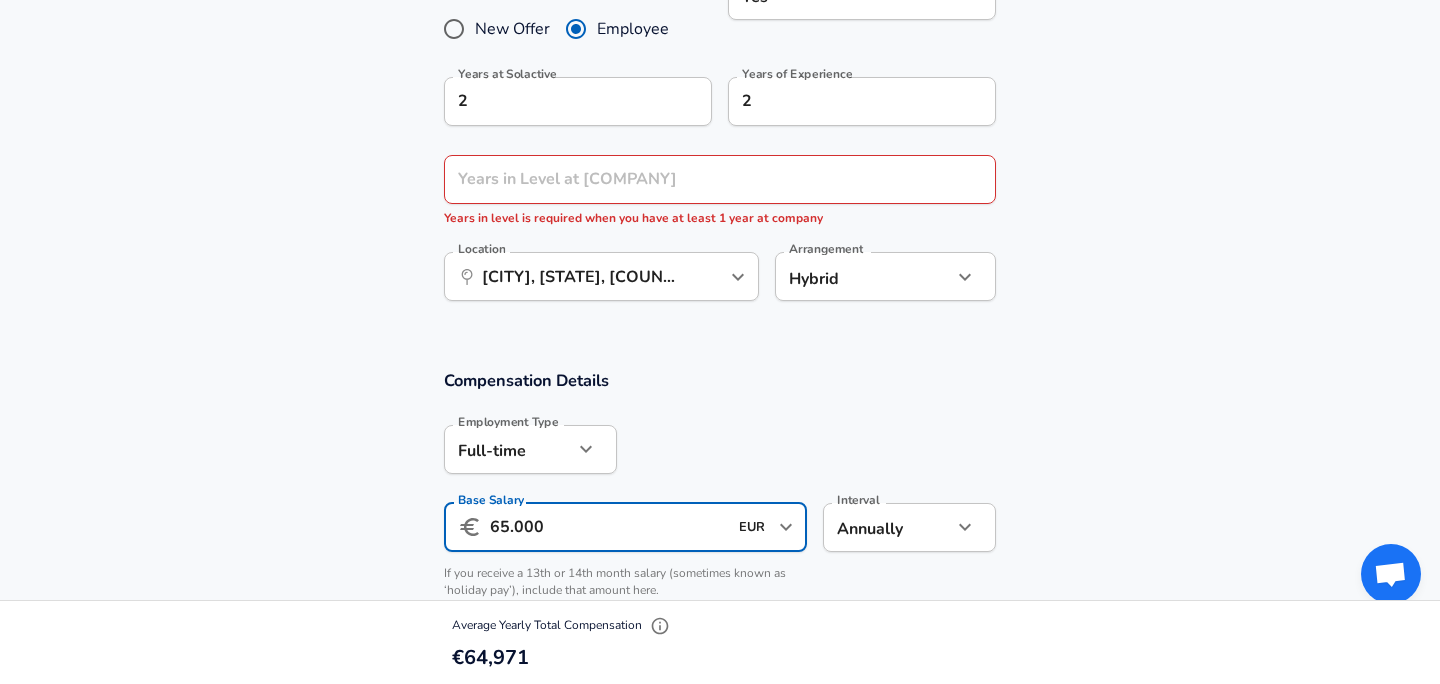 type on "65.000" 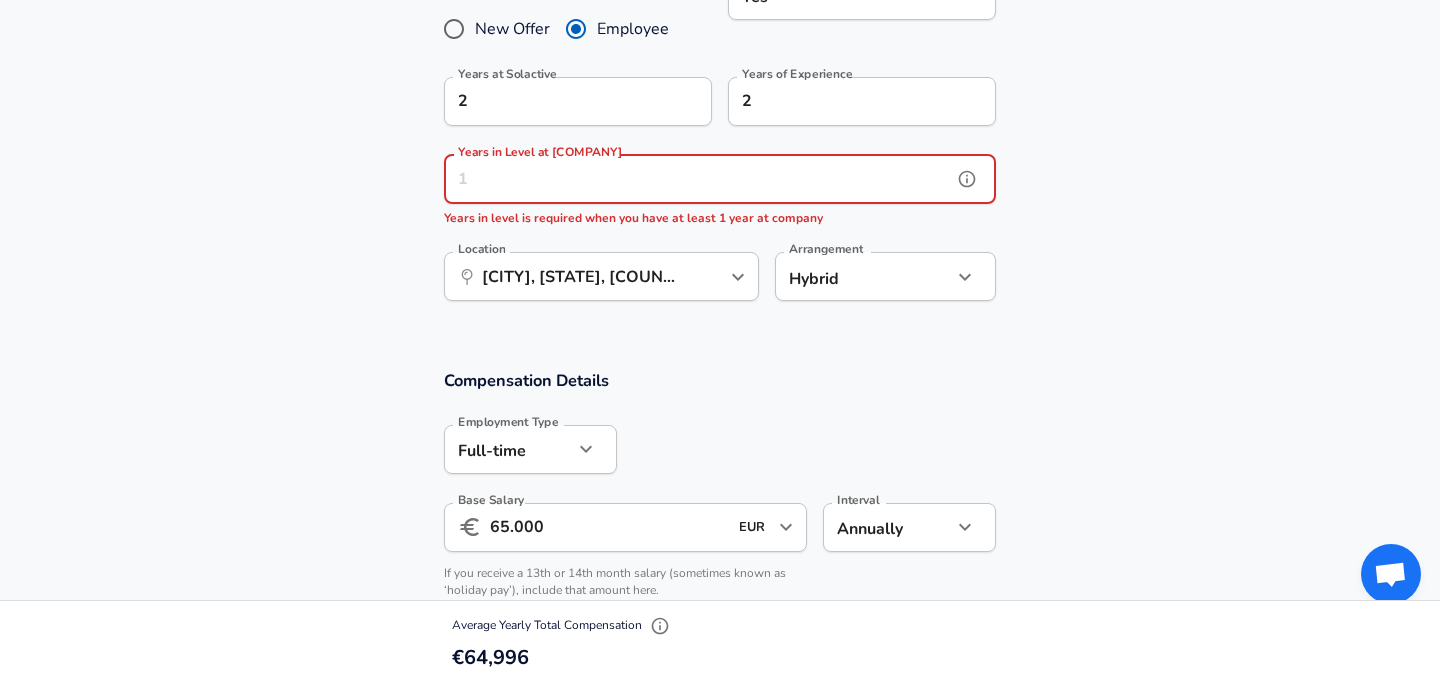 click on "Years in Level at Solactive" at bounding box center [698, 179] 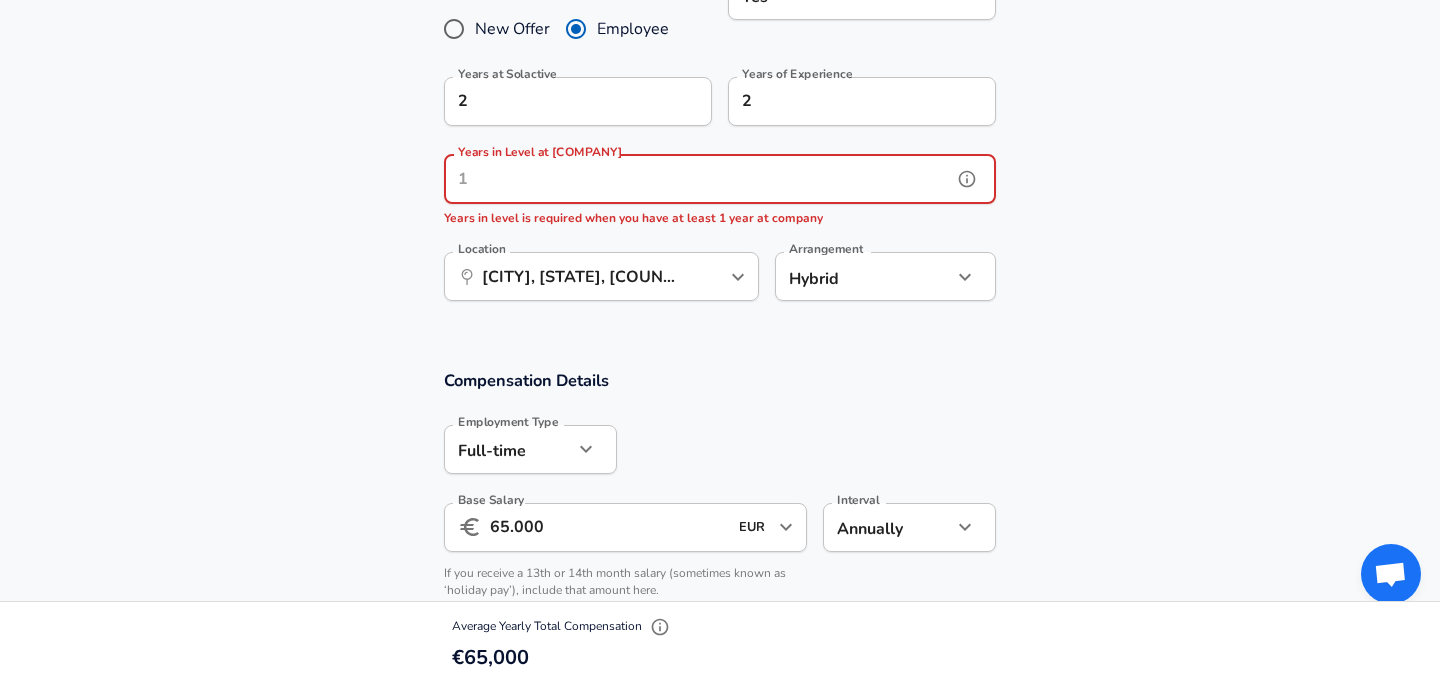 type on "2" 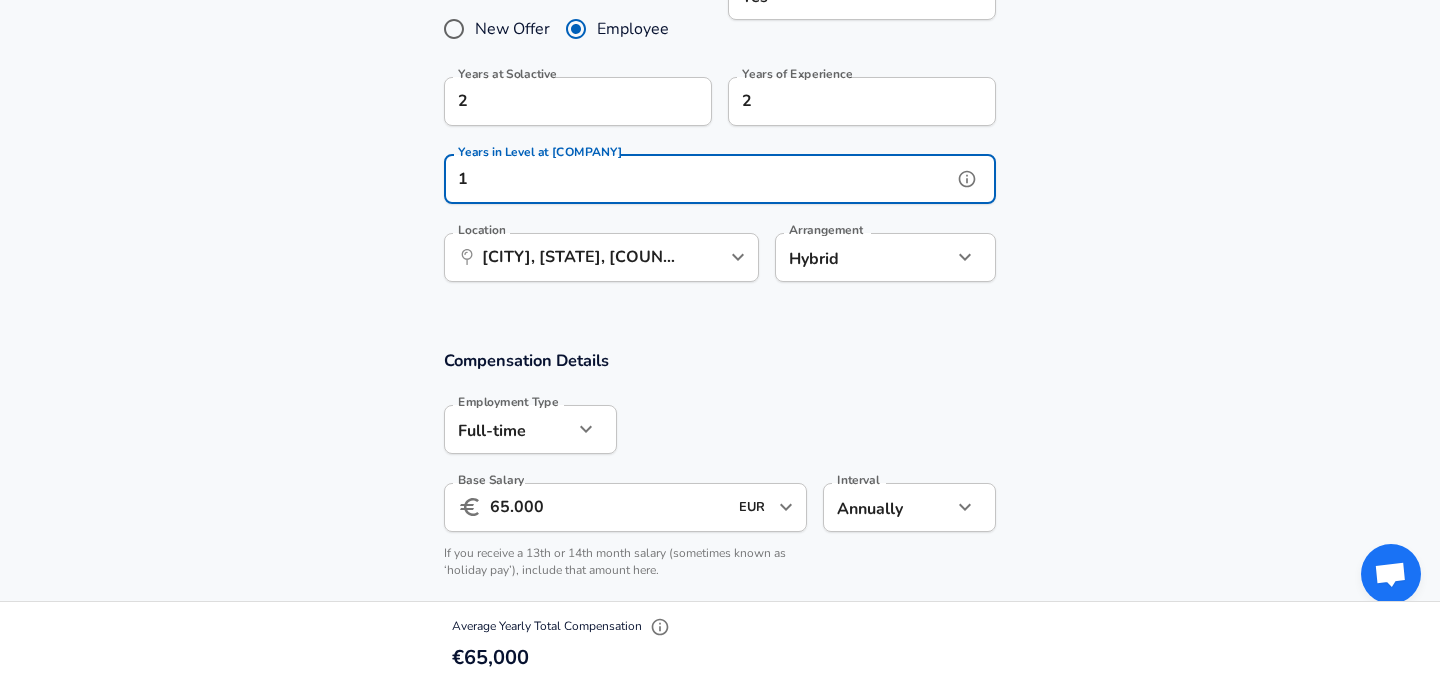 scroll, scrollTop: 0, scrollLeft: 0, axis: both 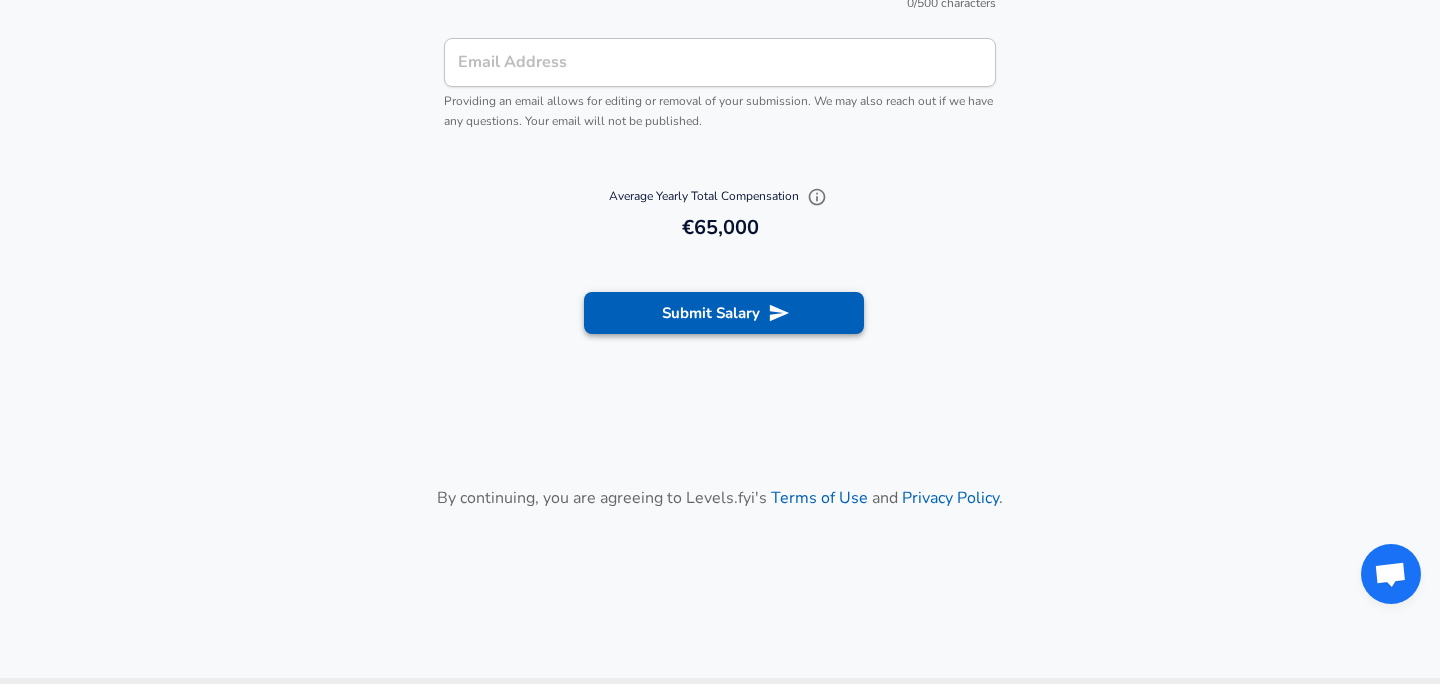 type on "1" 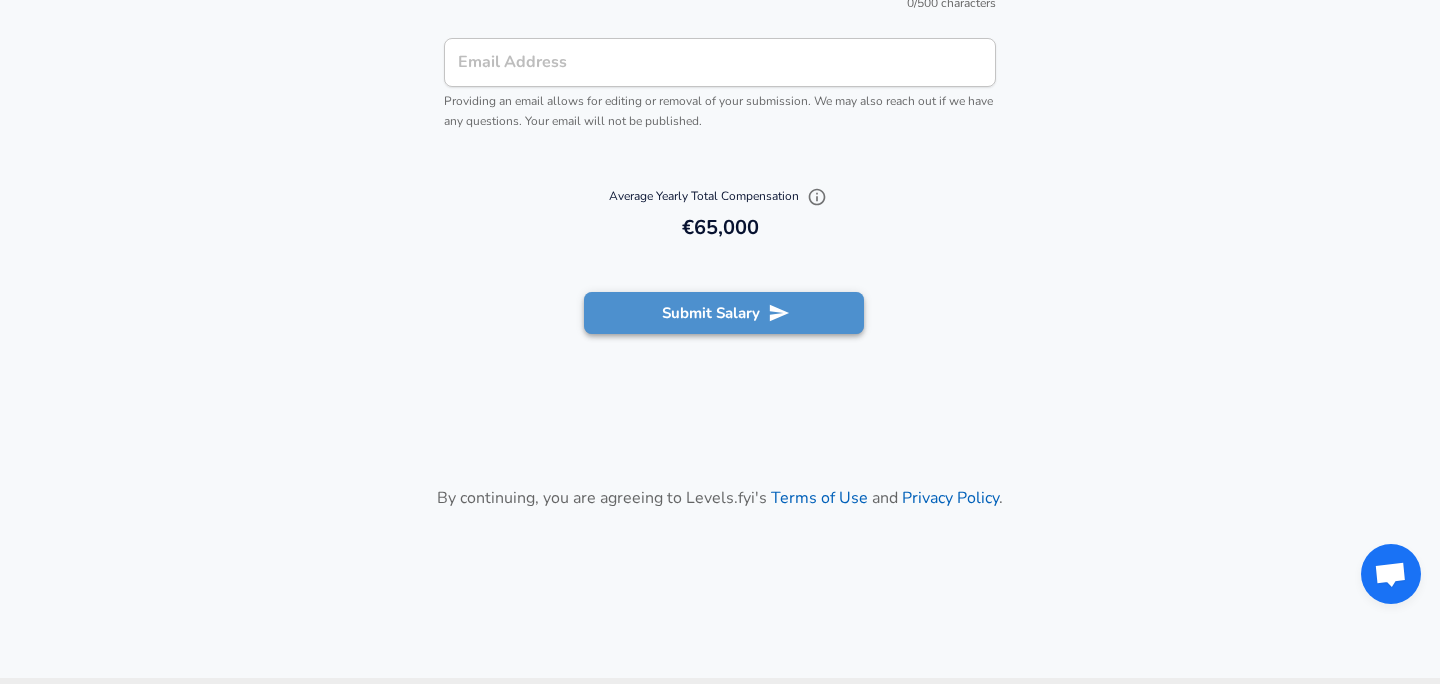 click on "Submit Salary" at bounding box center (724, 313) 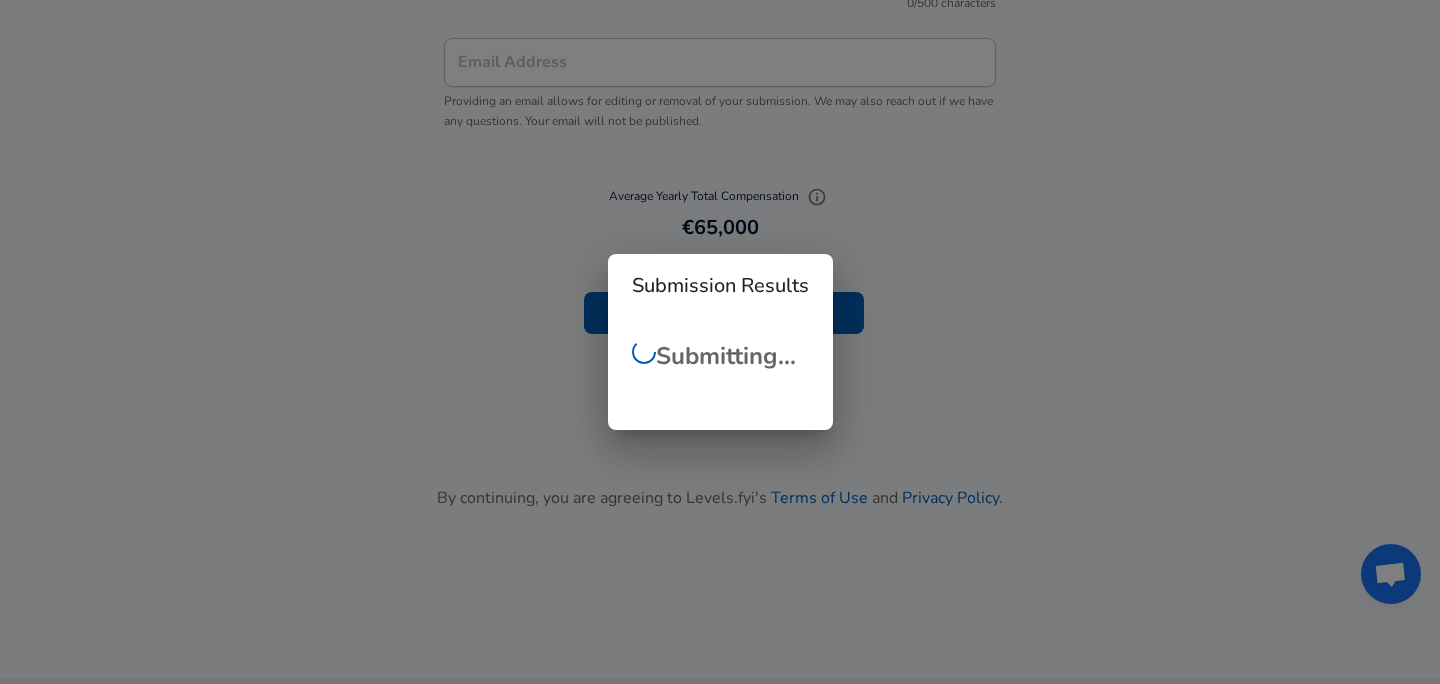 scroll, scrollTop: 746, scrollLeft: 0, axis: vertical 